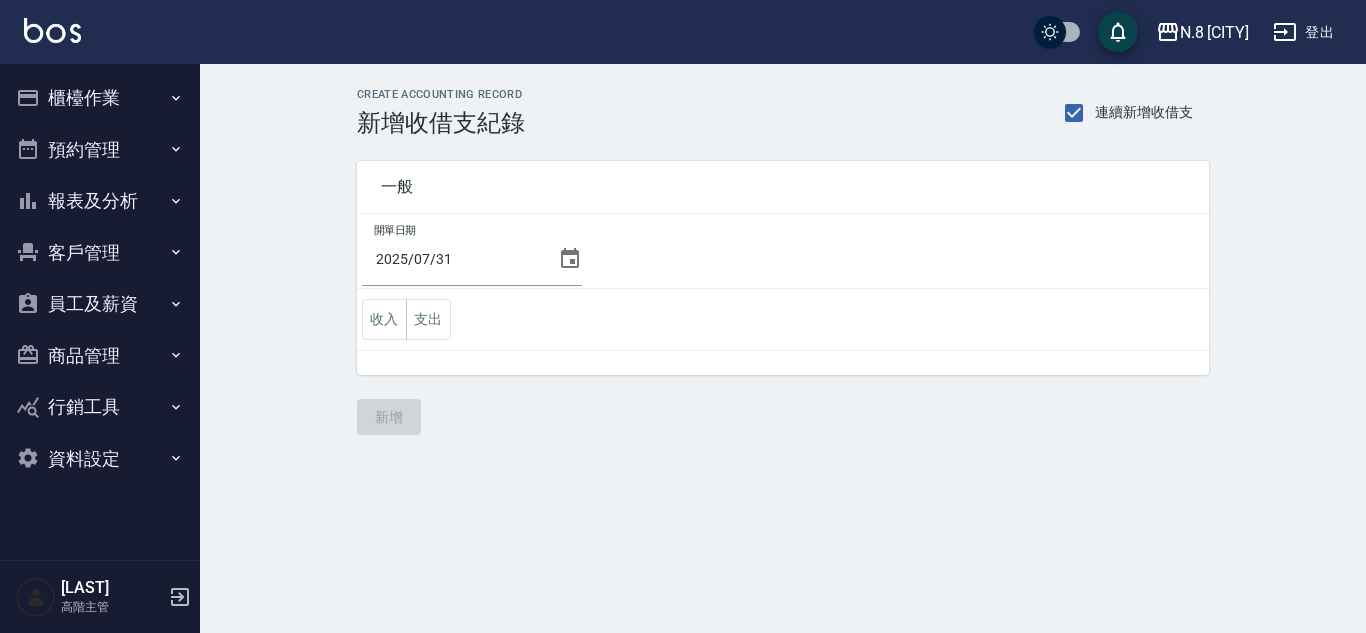 scroll, scrollTop: 0, scrollLeft: 0, axis: both 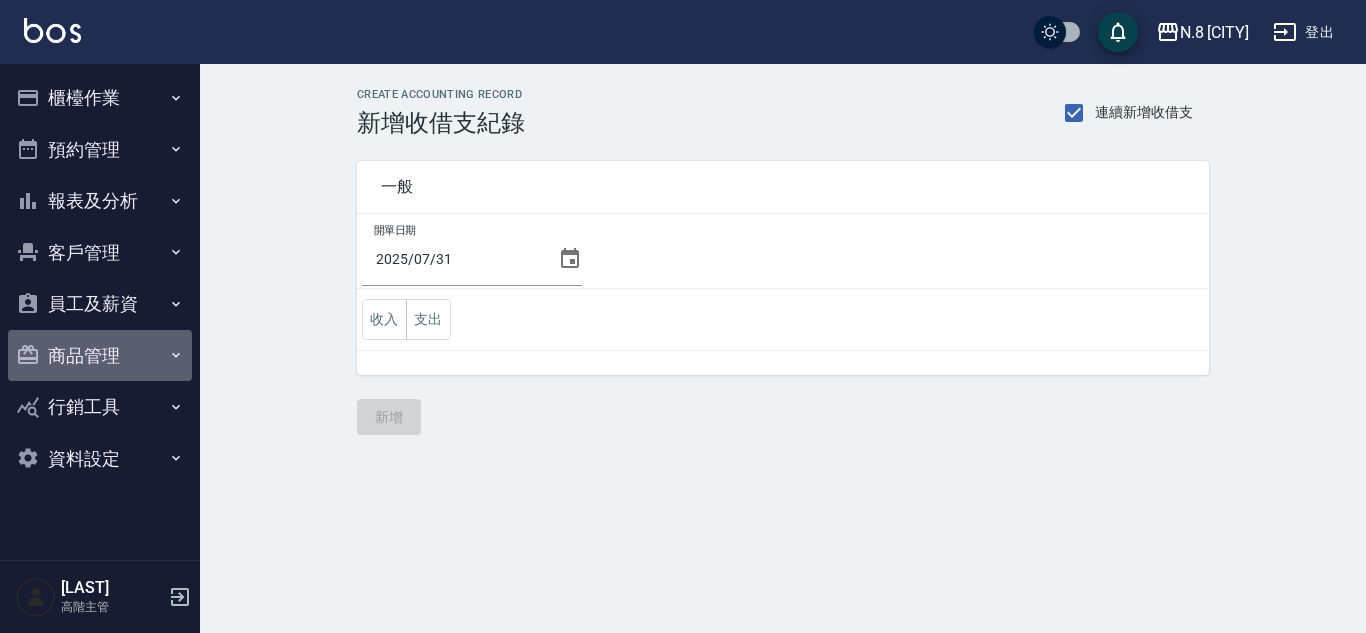 click on "商品管理" at bounding box center [100, 356] 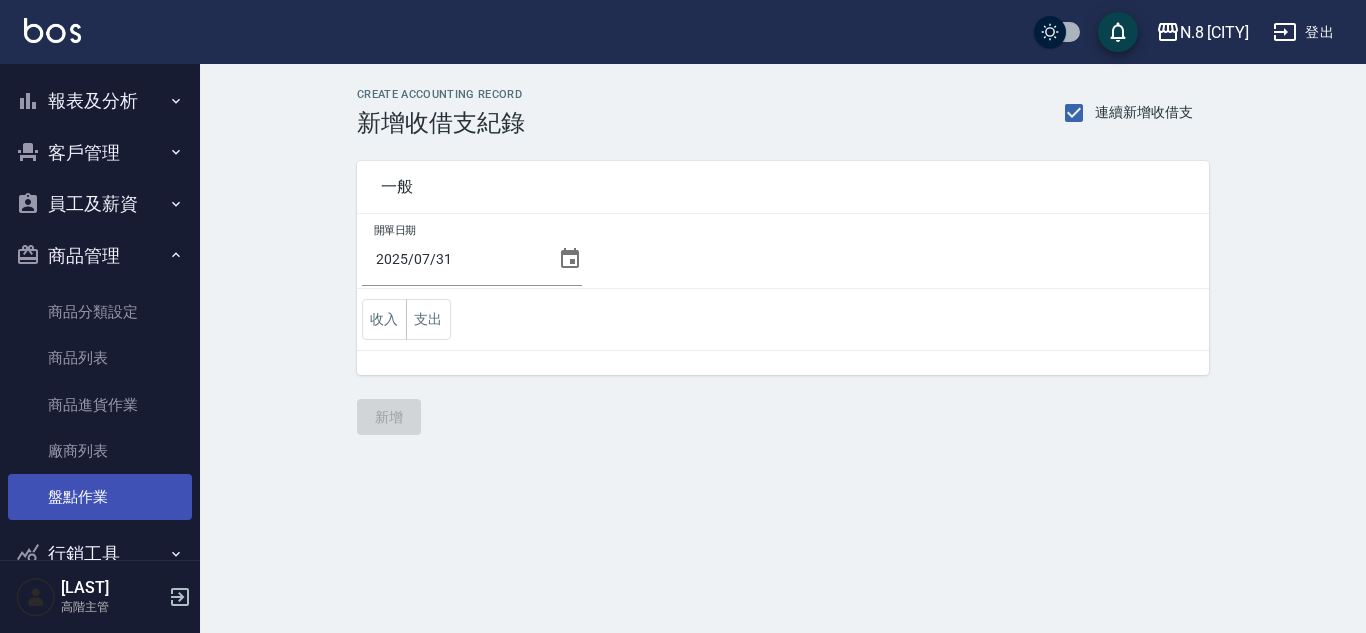 scroll, scrollTop: 195, scrollLeft: 0, axis: vertical 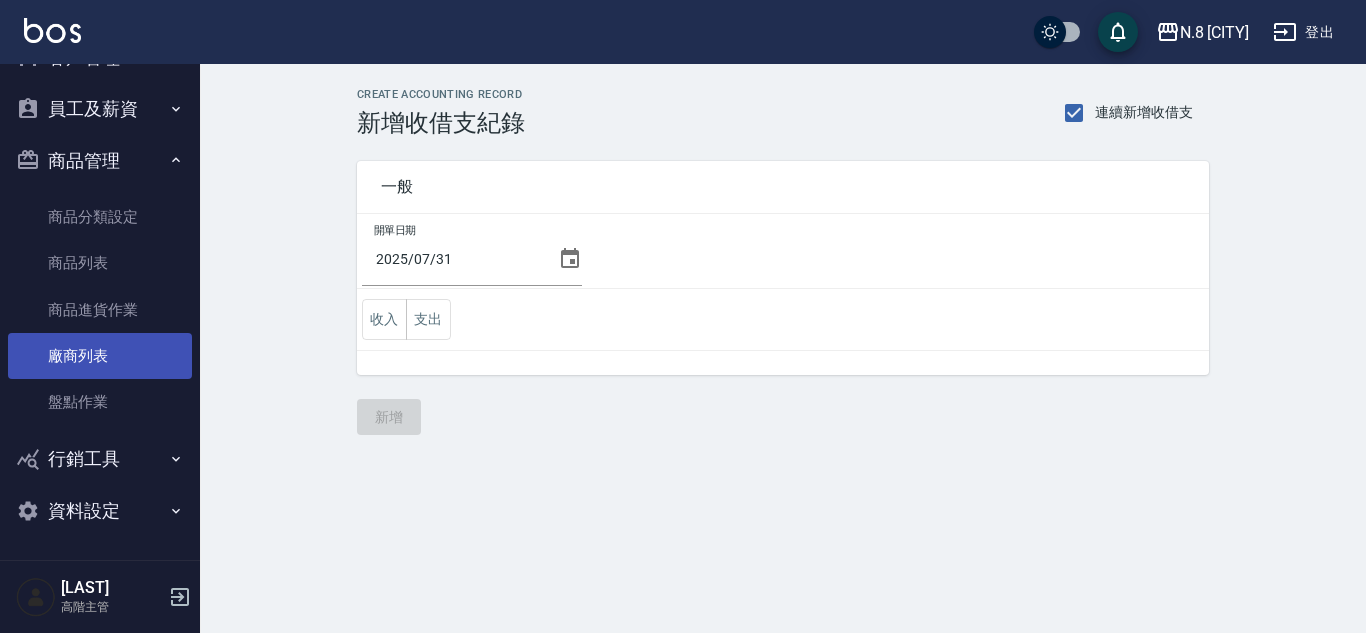 click on "廠商列表" at bounding box center [100, 356] 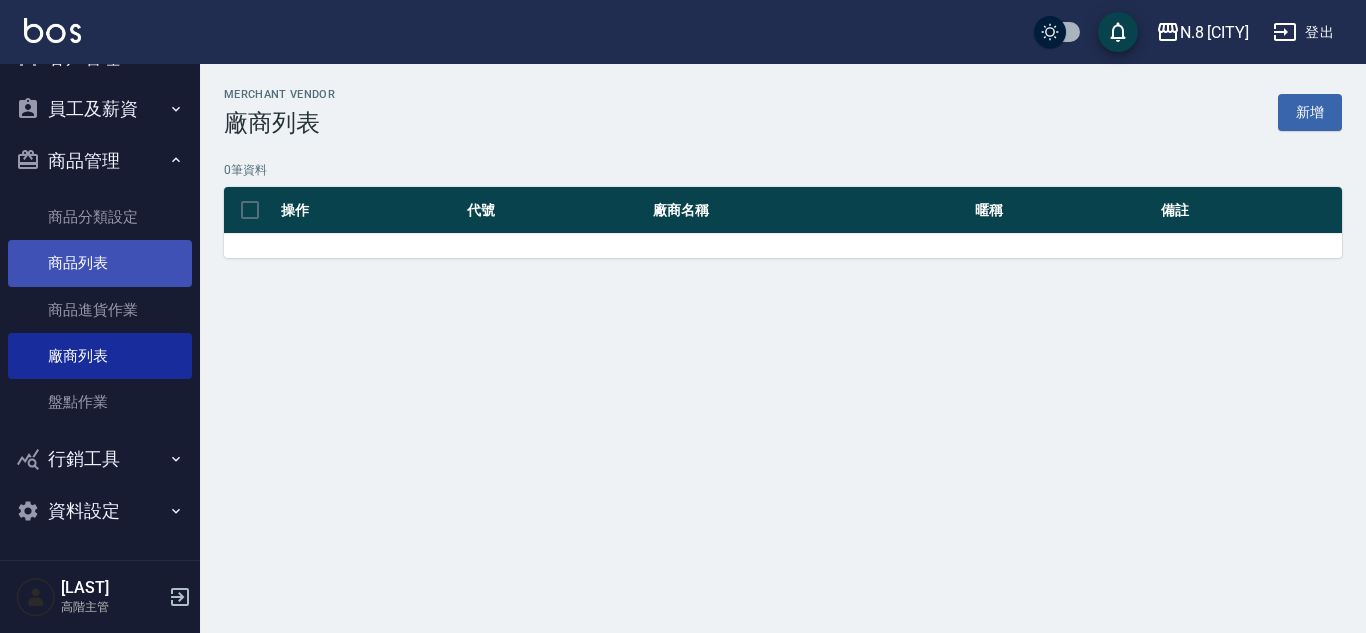 click on "商品列表" at bounding box center [100, 263] 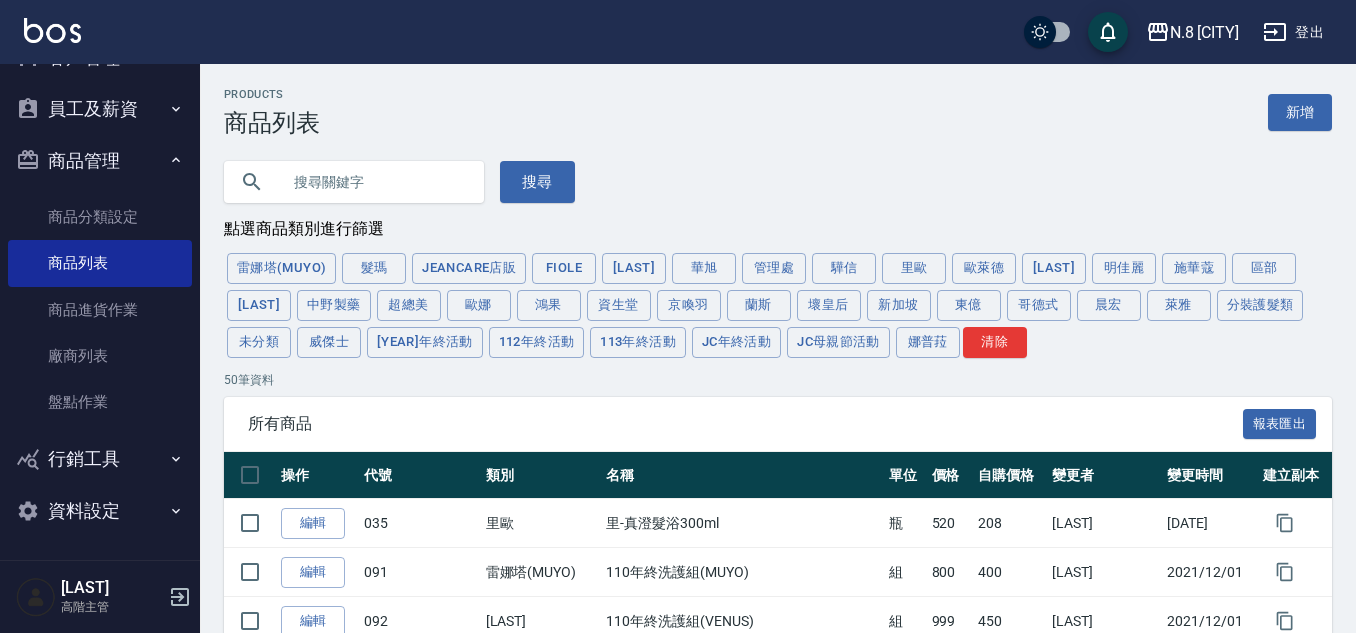 click at bounding box center [374, 182] 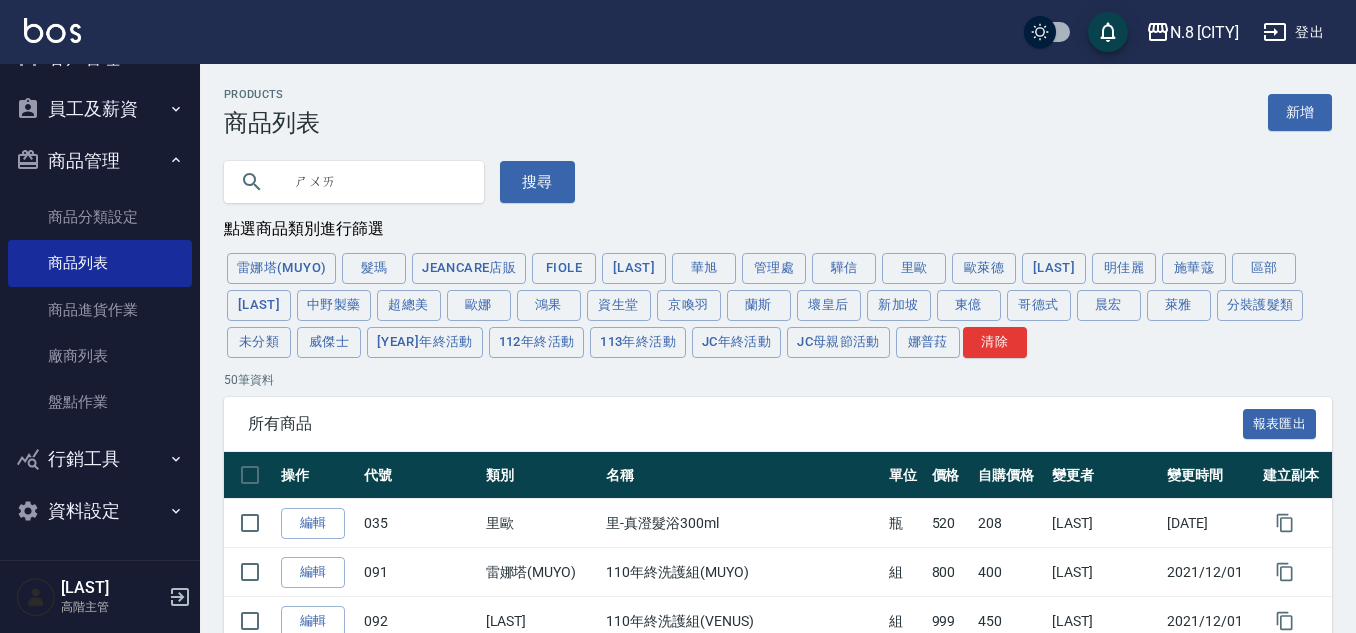 type on "率" 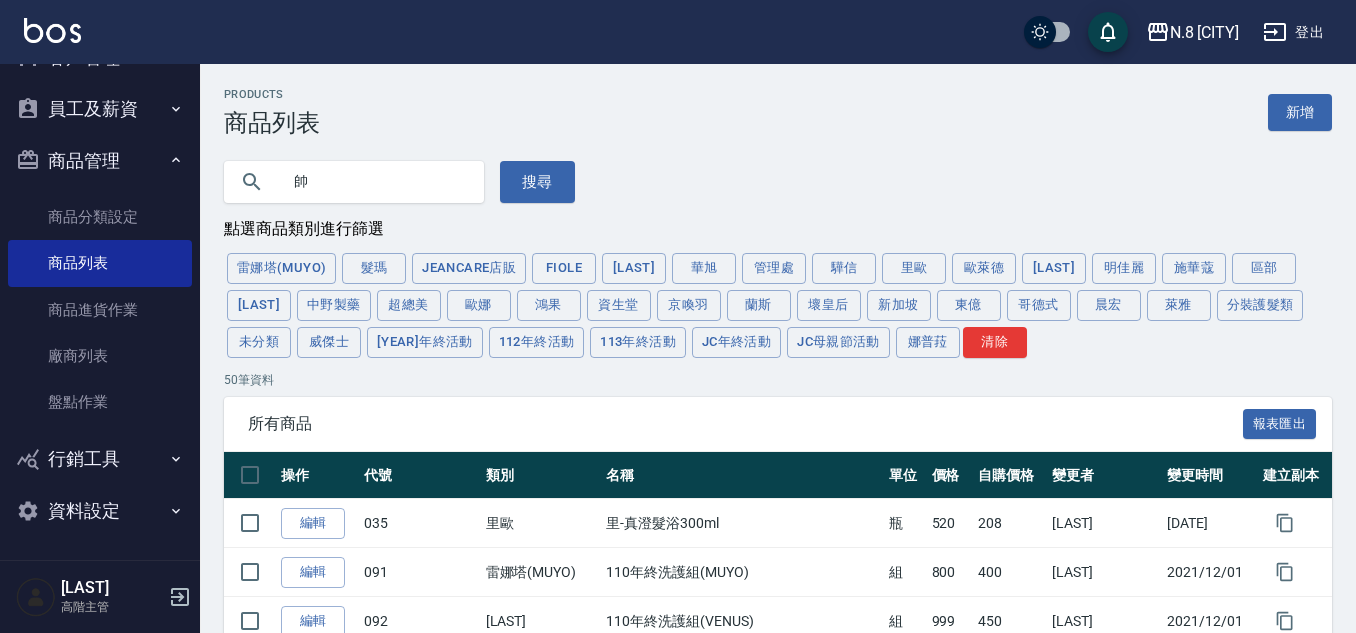 type on "帥" 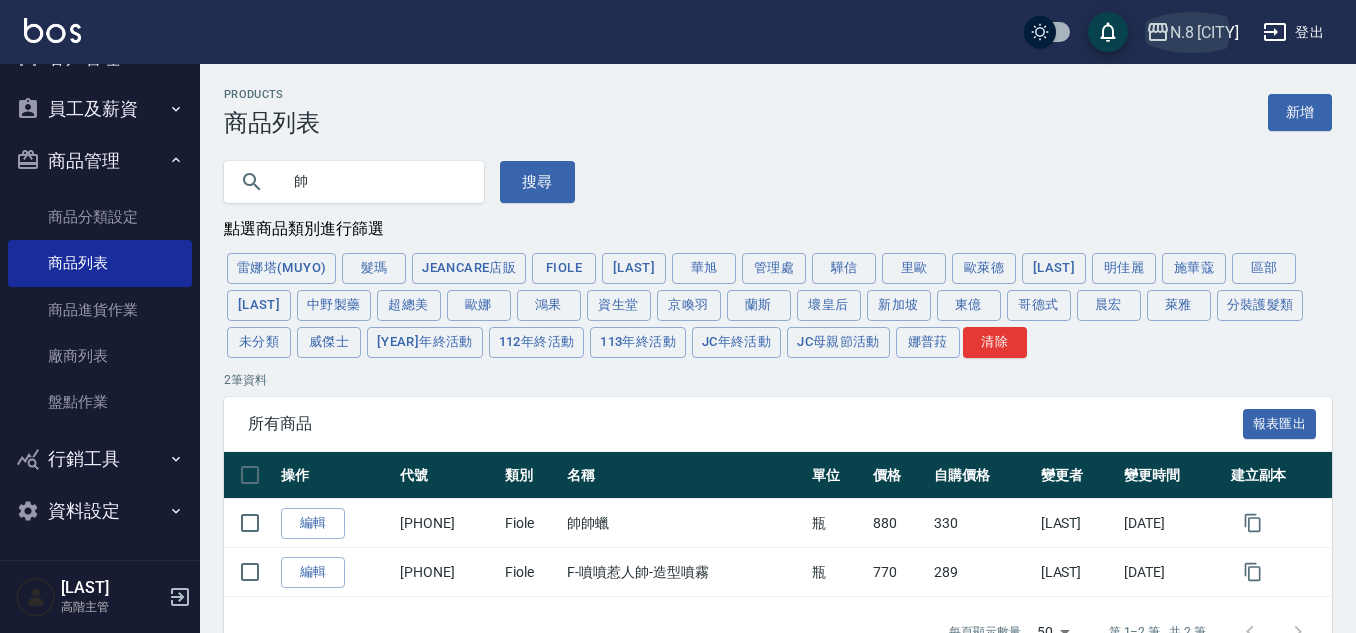 click on "N.8 [CITY]" at bounding box center [1205, 32] 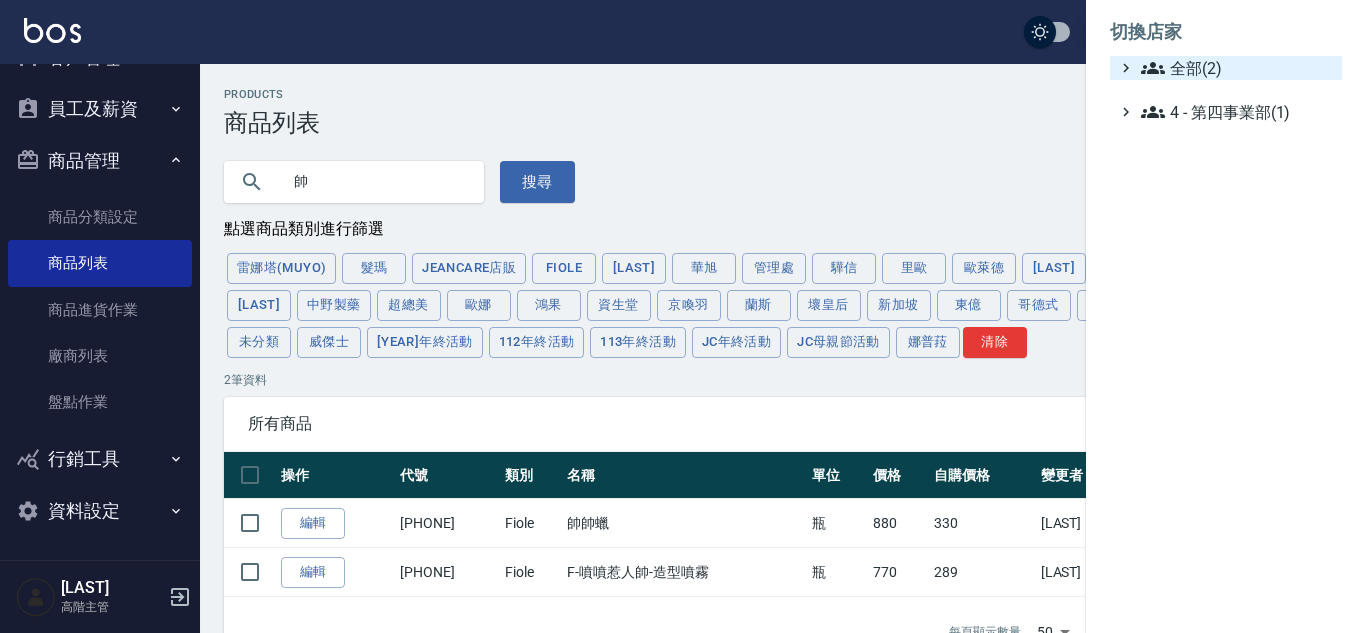 click on "全部(2)" at bounding box center (1237, 68) 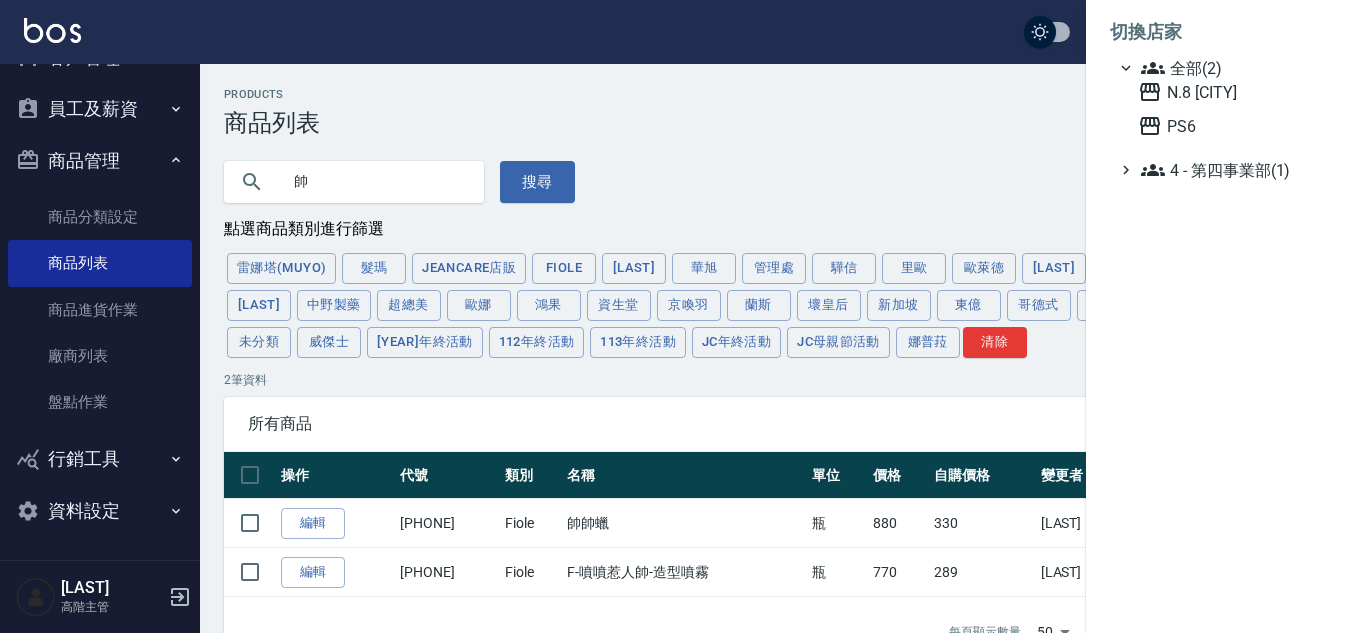 click on "N.8 [CITY] PS6" at bounding box center (1236, 109) 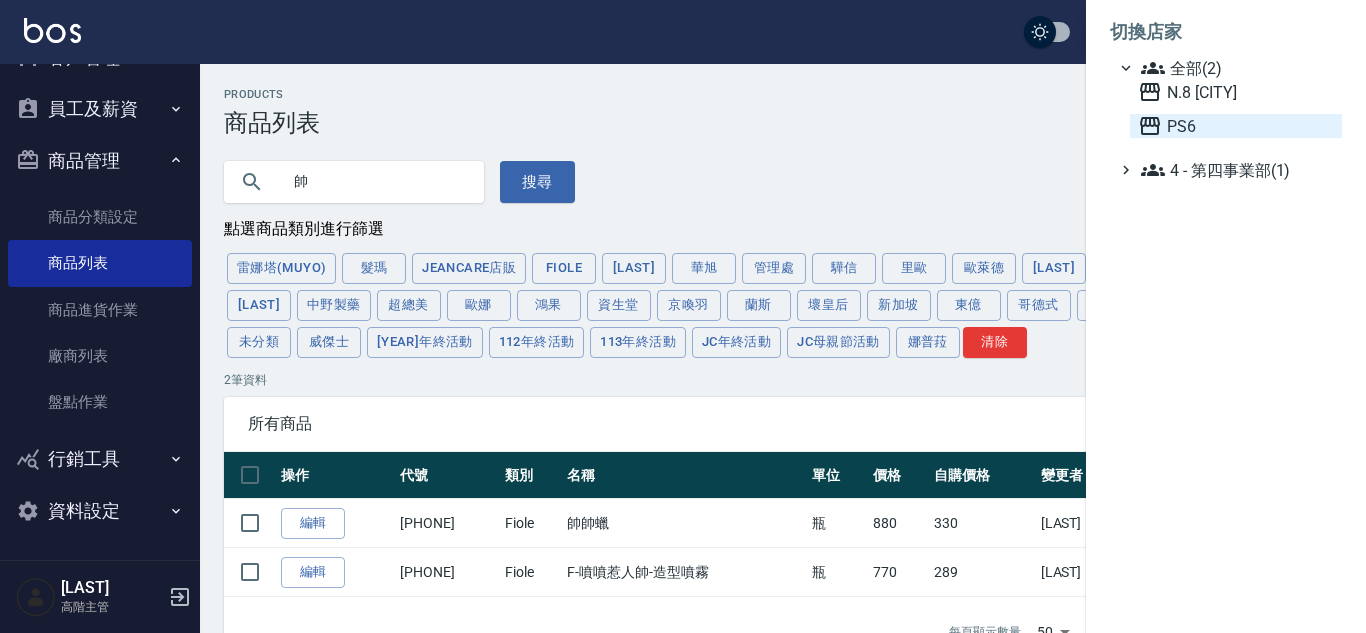 click on "PS6" at bounding box center [1236, 126] 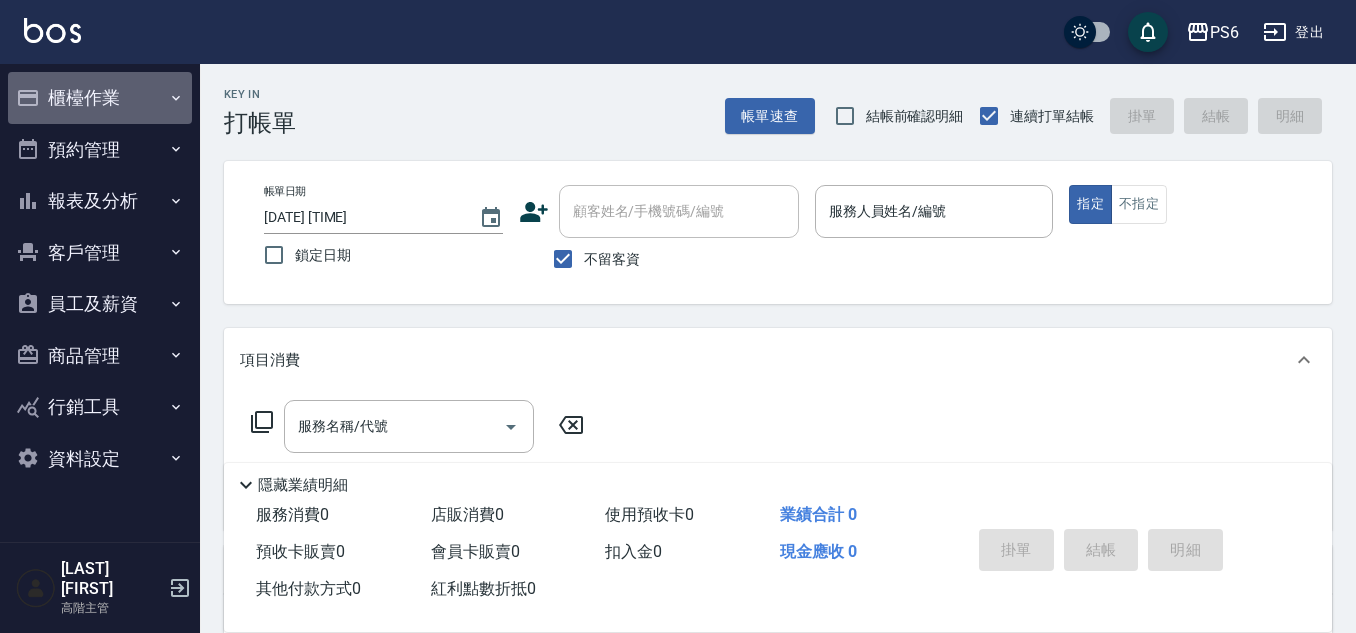 click on "櫃檯作業" at bounding box center [100, 98] 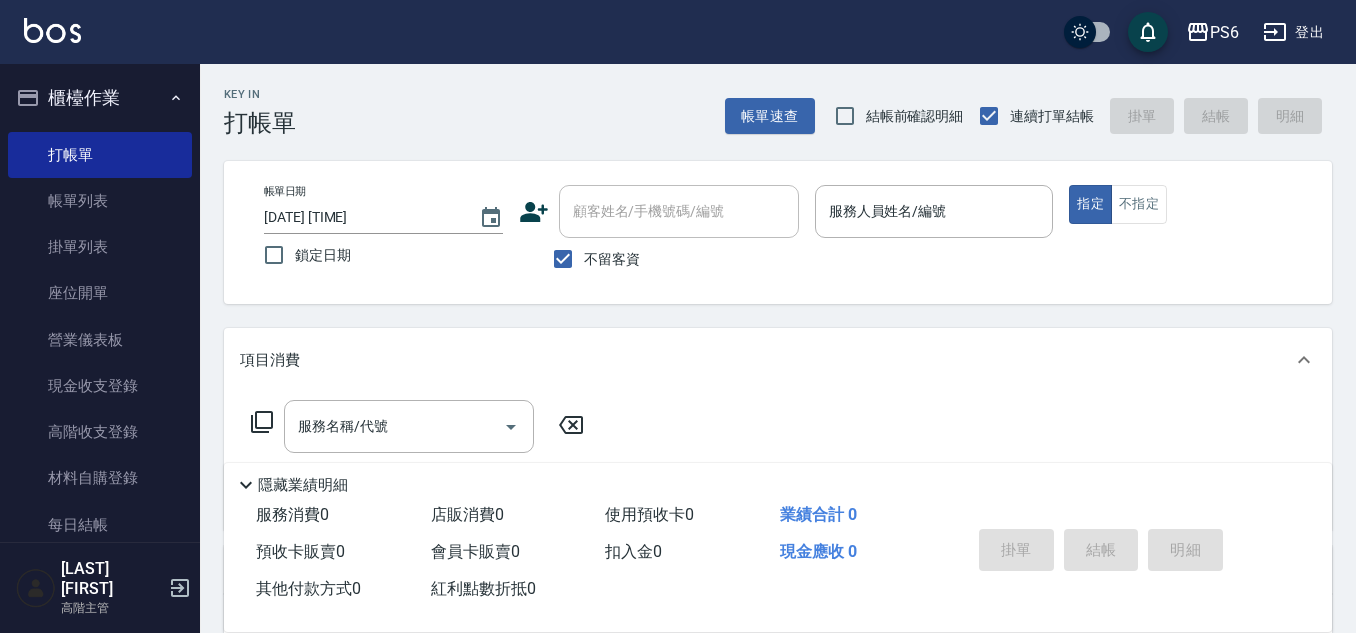 click on "櫃檯作業" at bounding box center (100, 98) 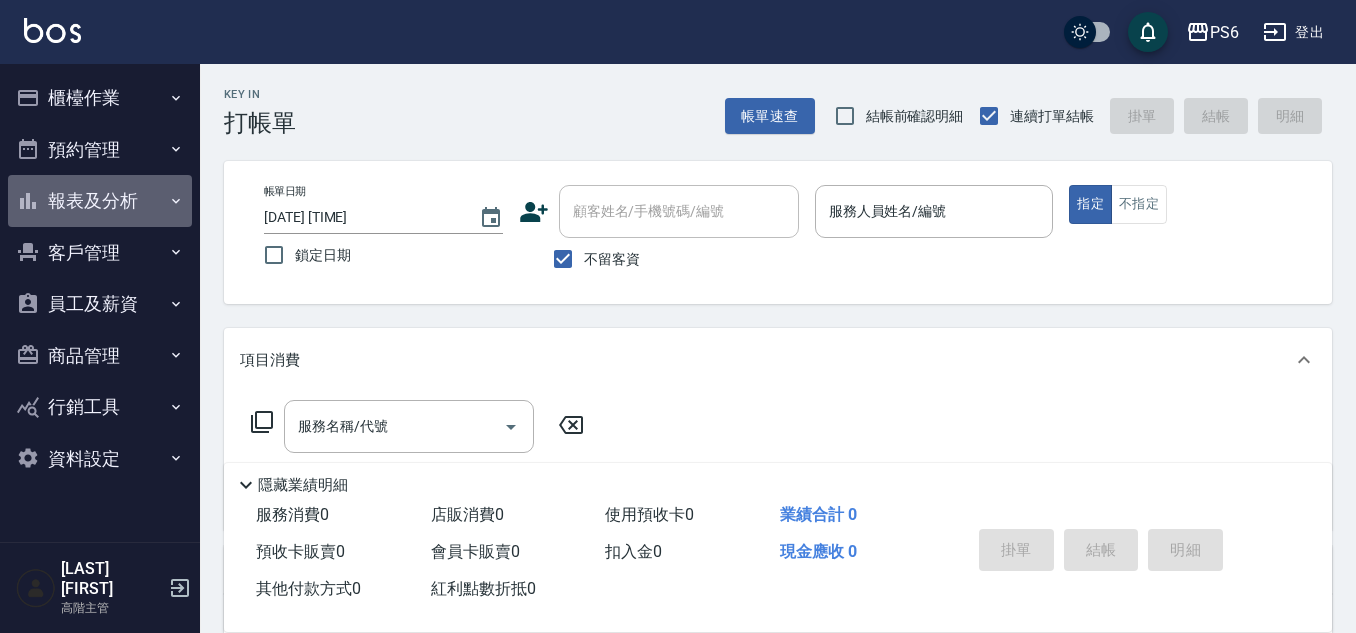 click on "報表及分析" at bounding box center [100, 201] 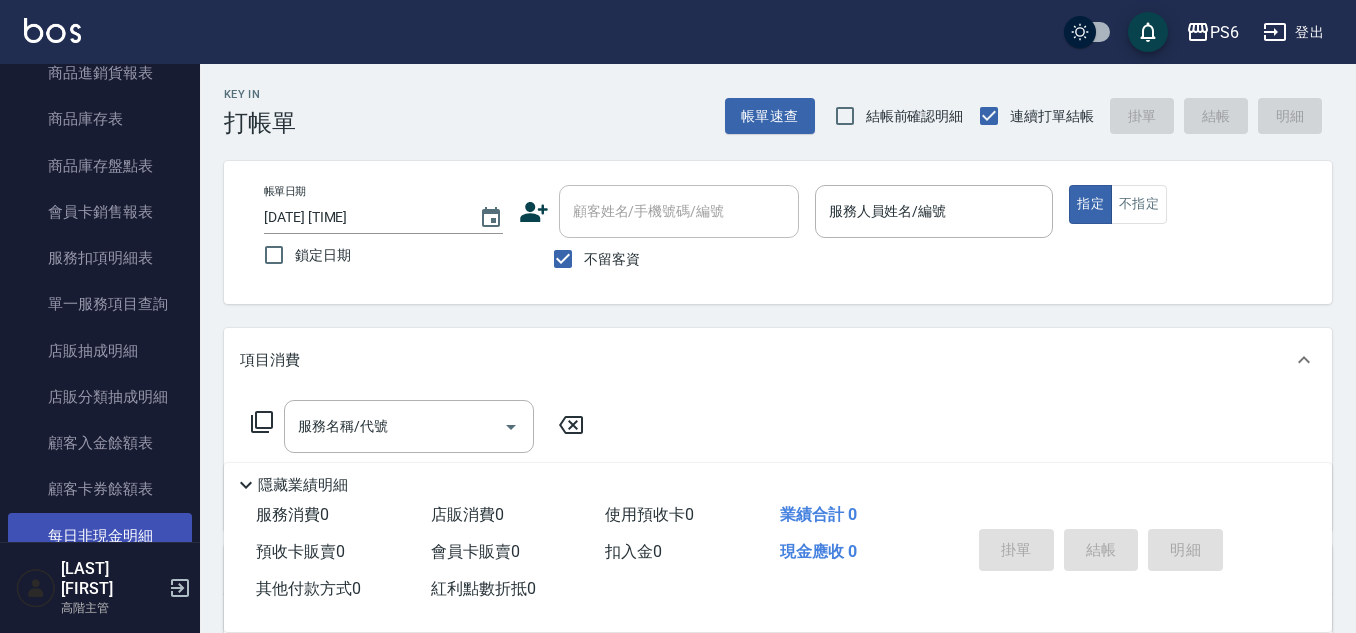 scroll, scrollTop: 1500, scrollLeft: 0, axis: vertical 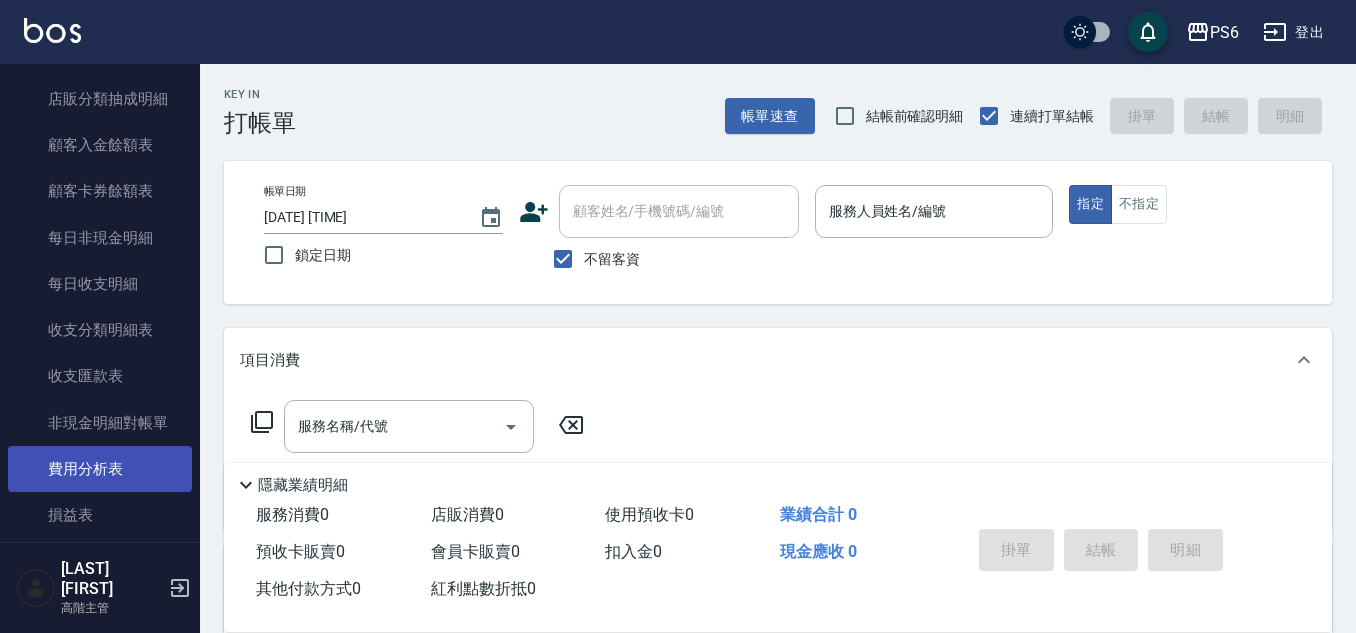 click on "費用分析表" at bounding box center (100, 469) 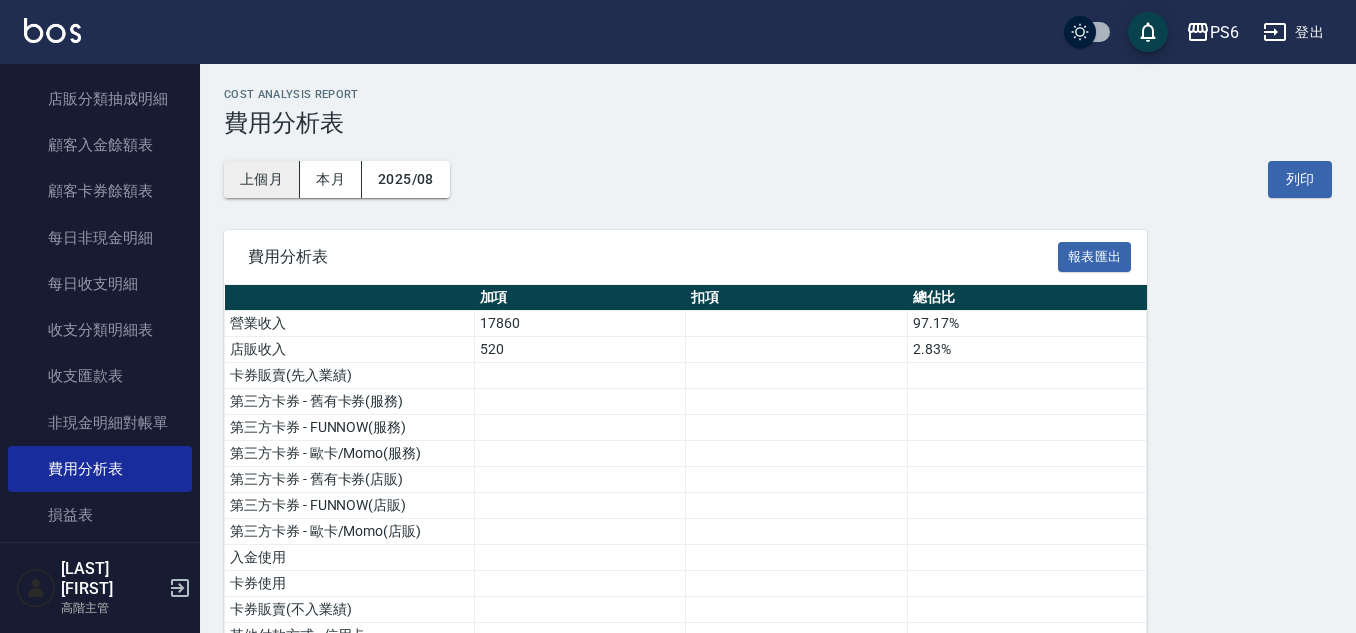 click on "上個月" at bounding box center (262, 179) 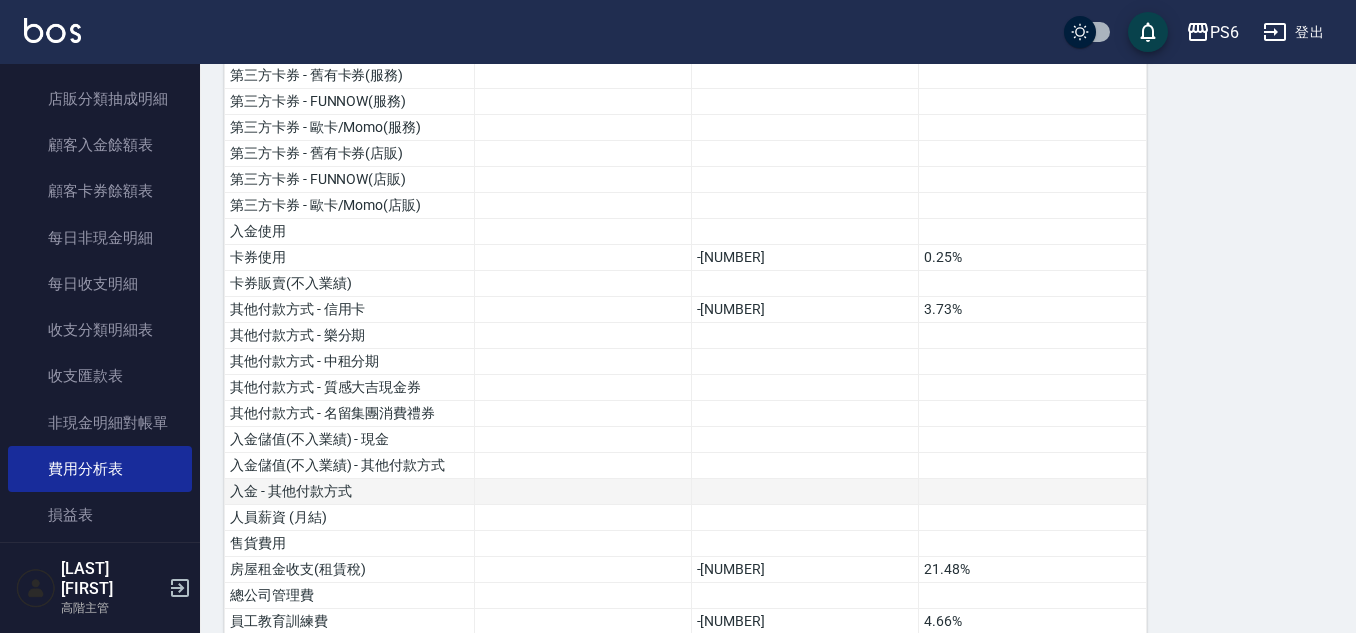scroll, scrollTop: 400, scrollLeft: 0, axis: vertical 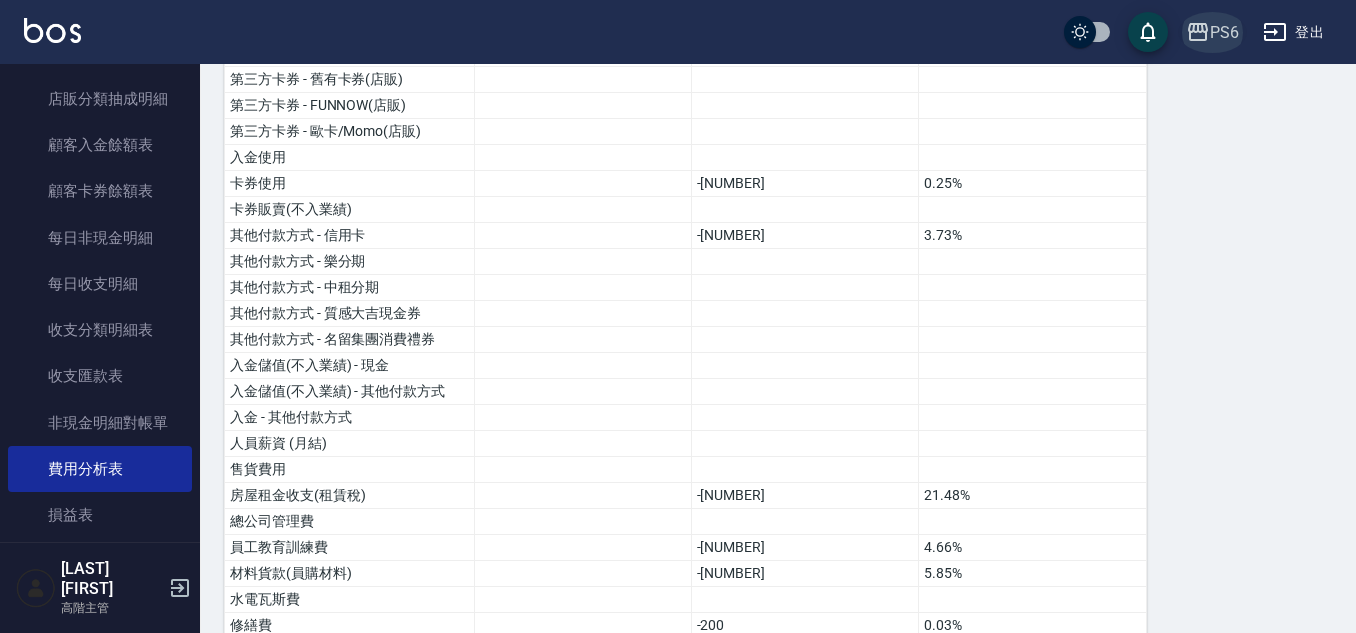click 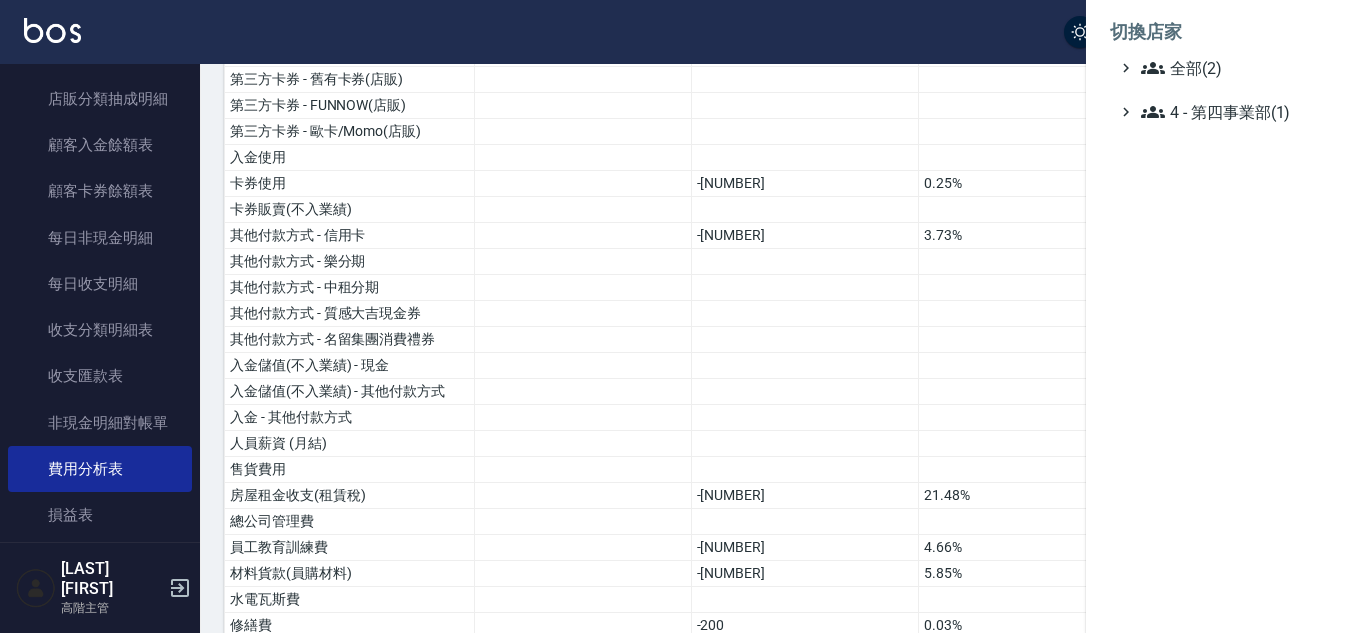 click at bounding box center [683, 316] 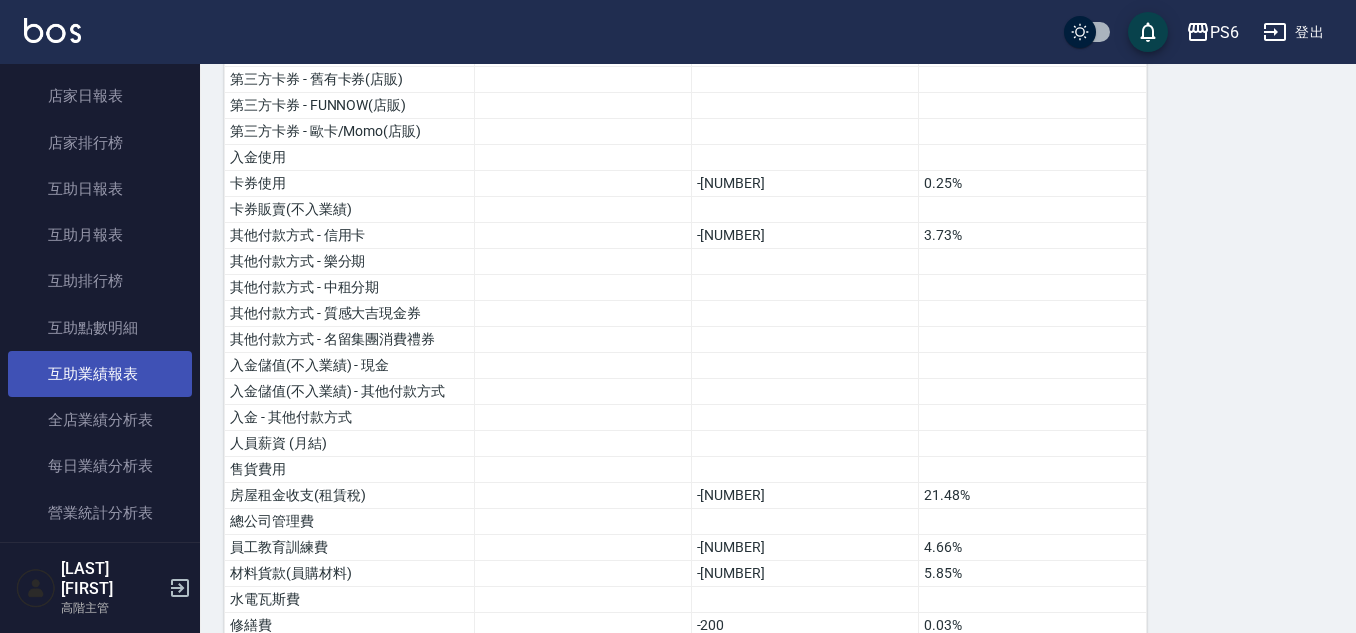 scroll, scrollTop: 0, scrollLeft: 0, axis: both 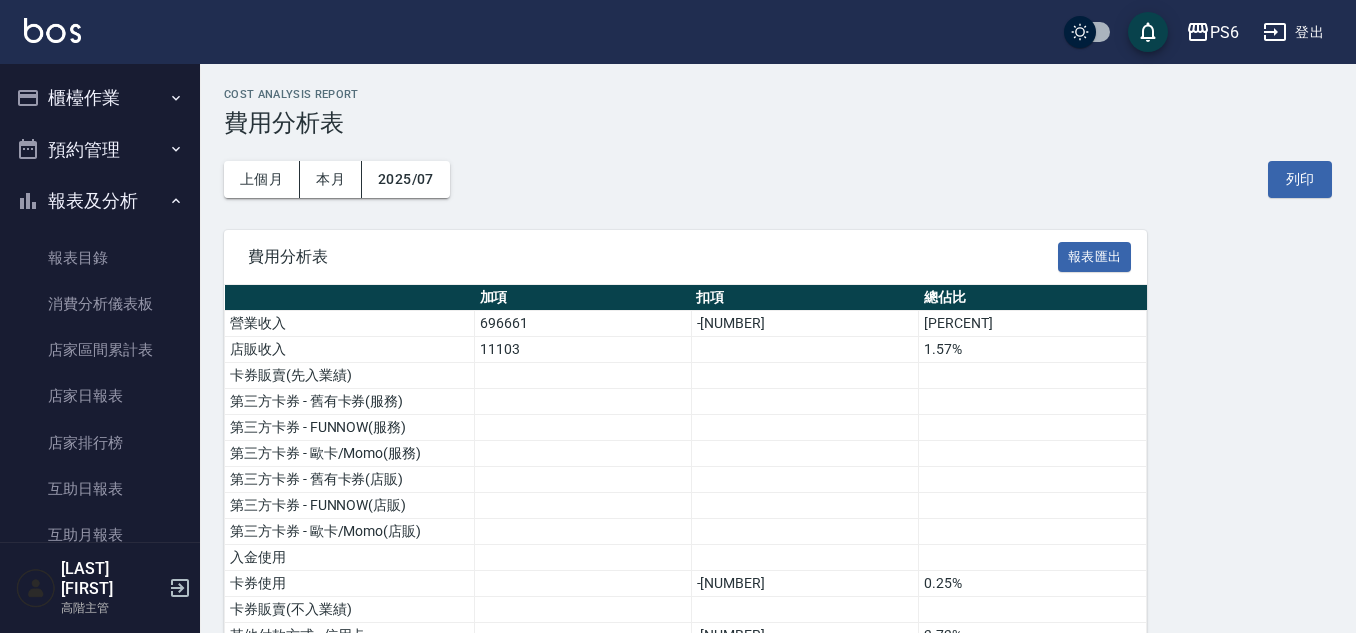 click on "櫃檯作業" at bounding box center (100, 98) 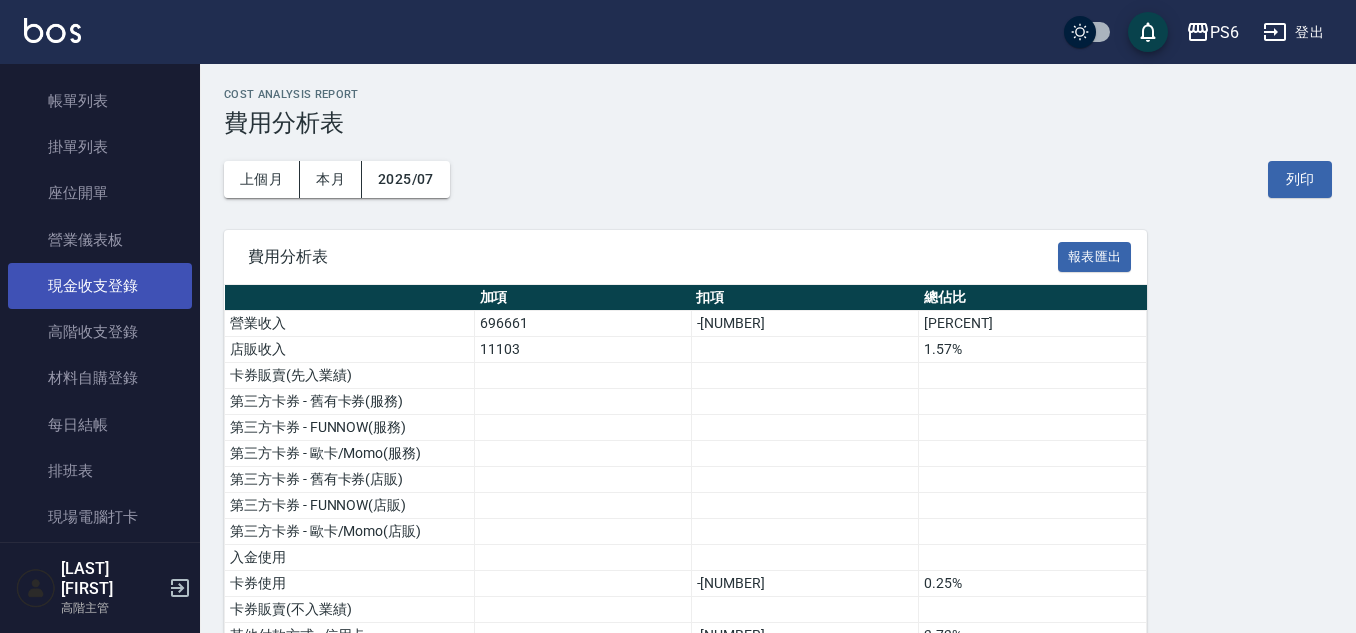 scroll, scrollTop: 0, scrollLeft: 0, axis: both 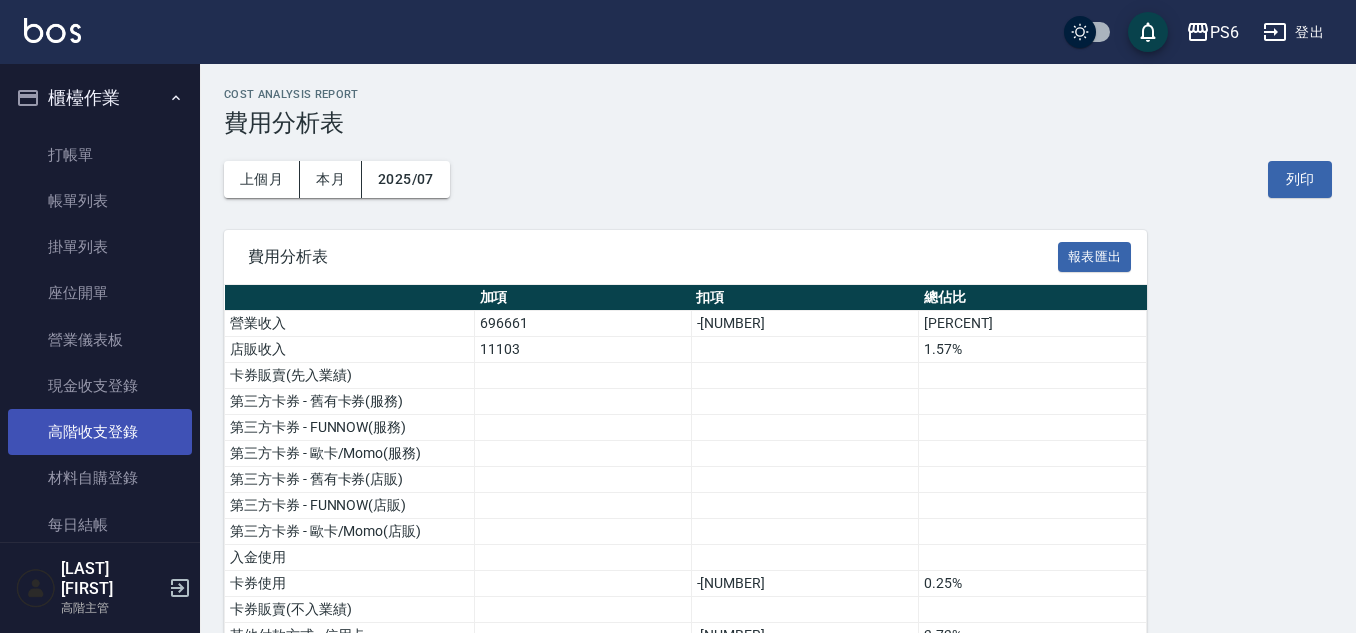 click on "高階收支登錄" at bounding box center (100, 432) 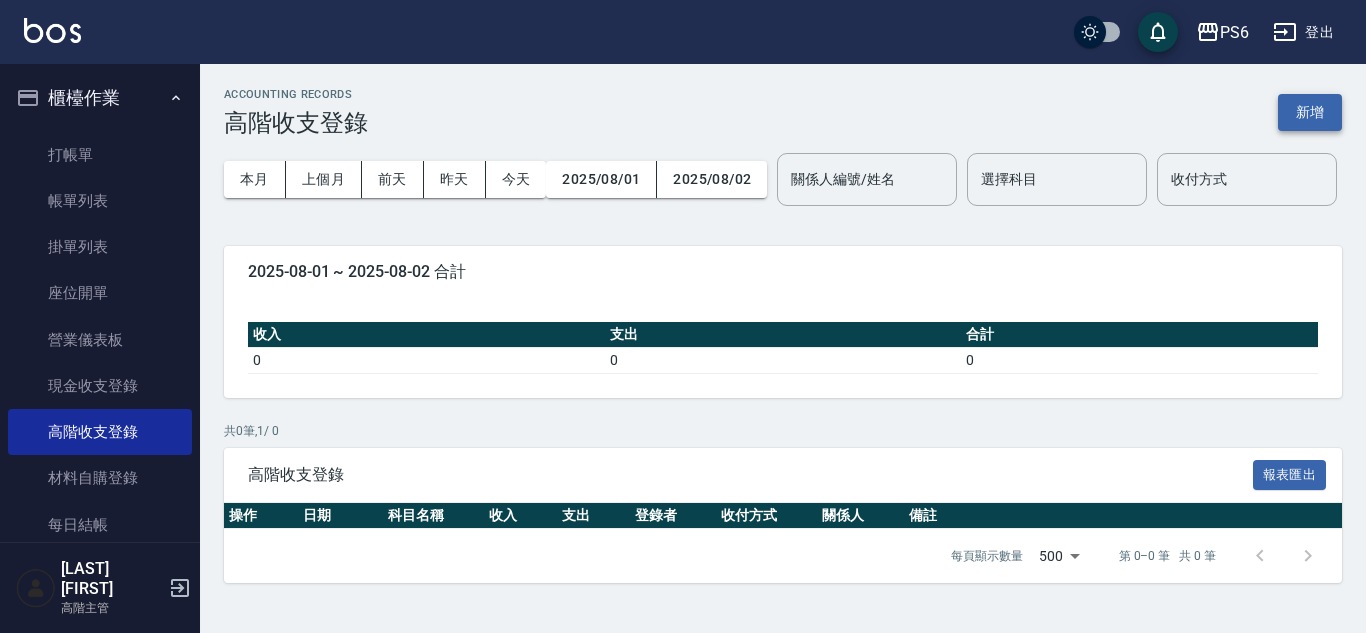 click on "新增" at bounding box center (1310, 112) 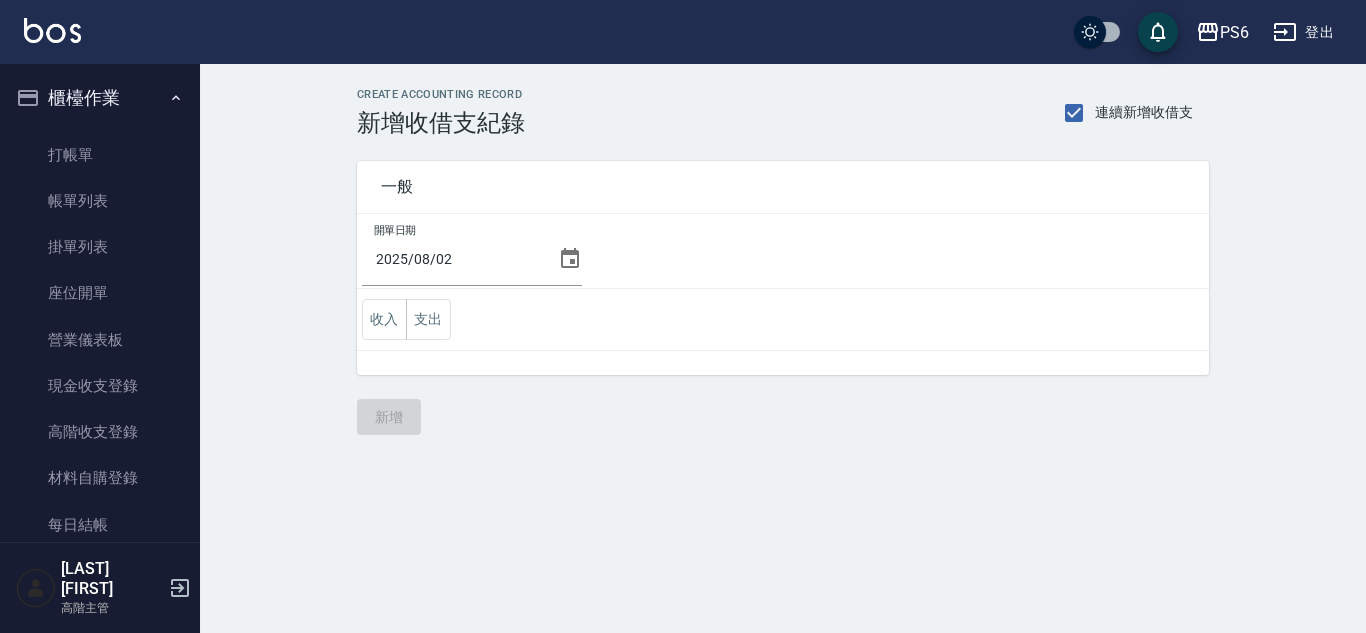 click 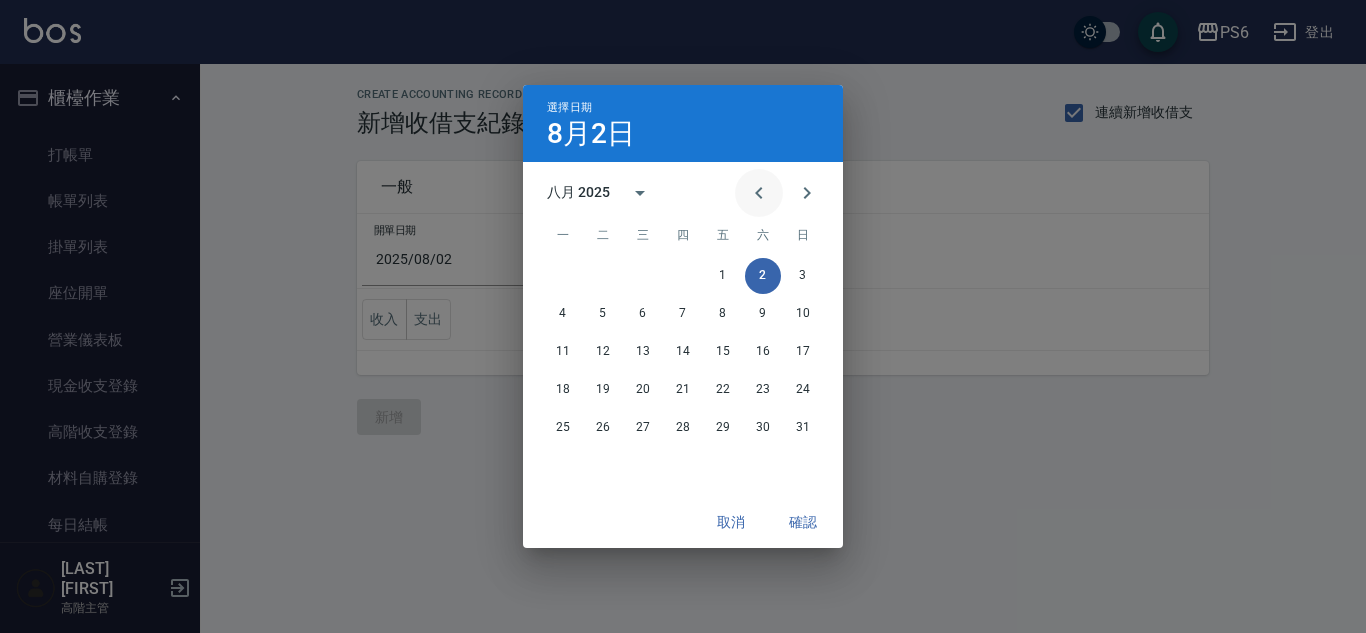 click 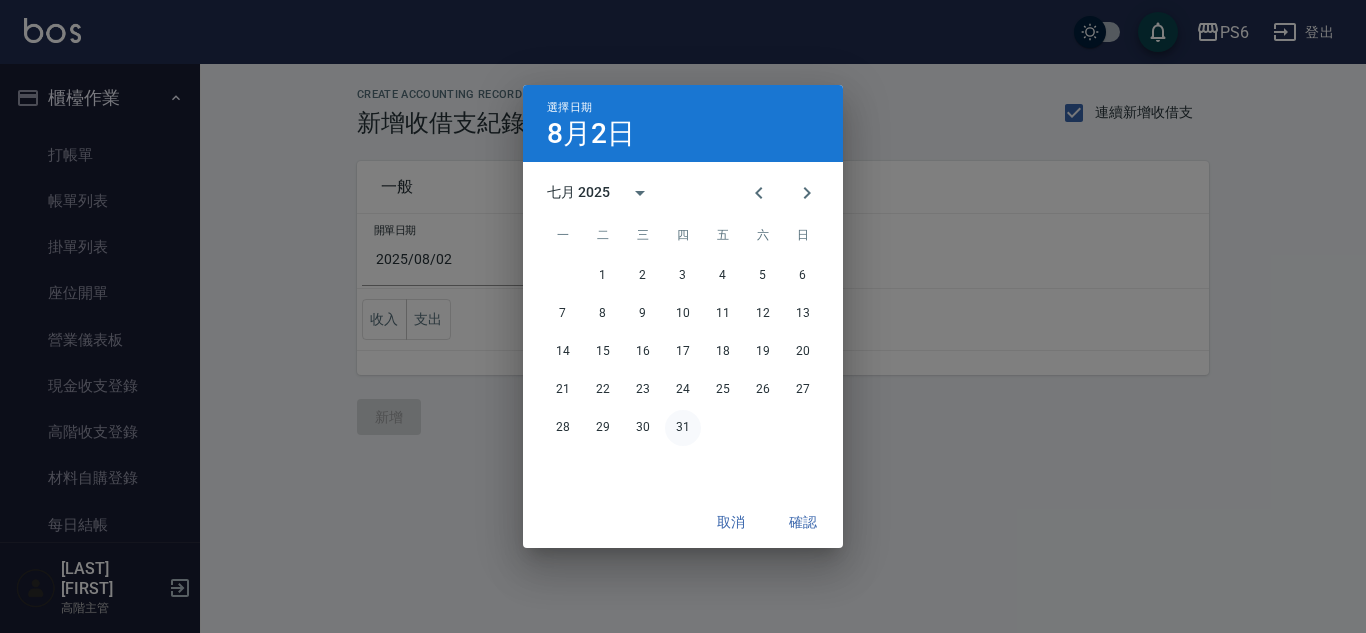 click on "31" at bounding box center [683, 428] 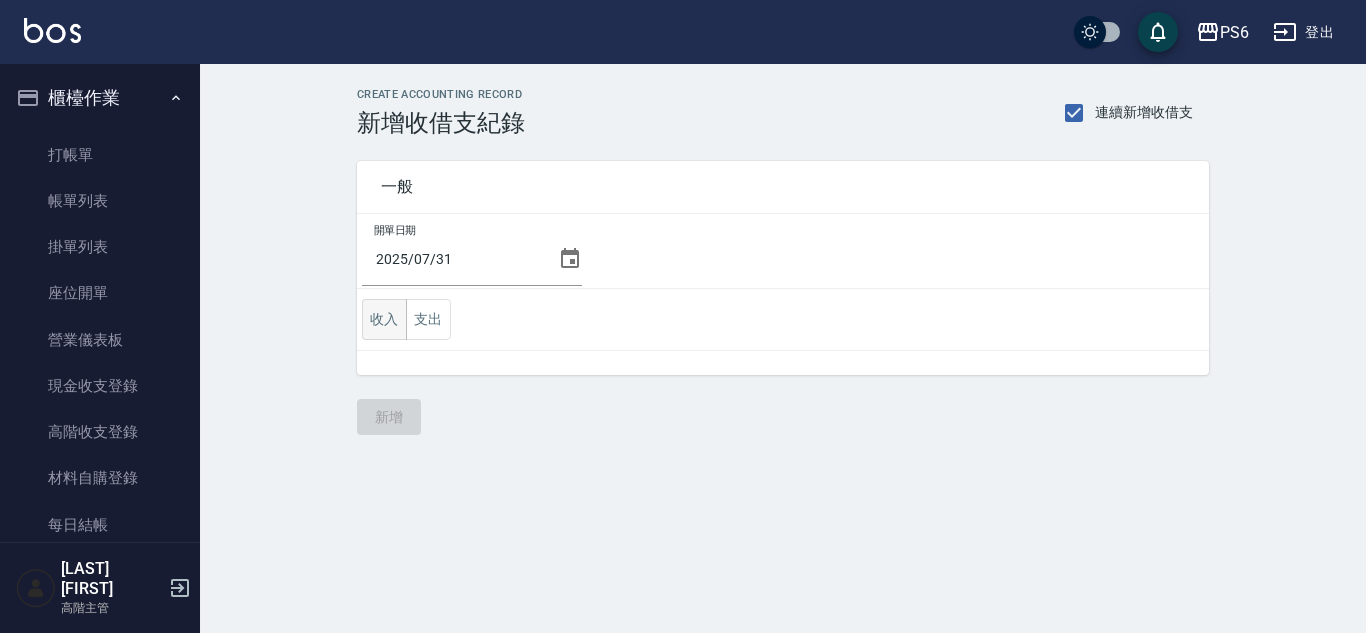 click on "收入" at bounding box center (384, 319) 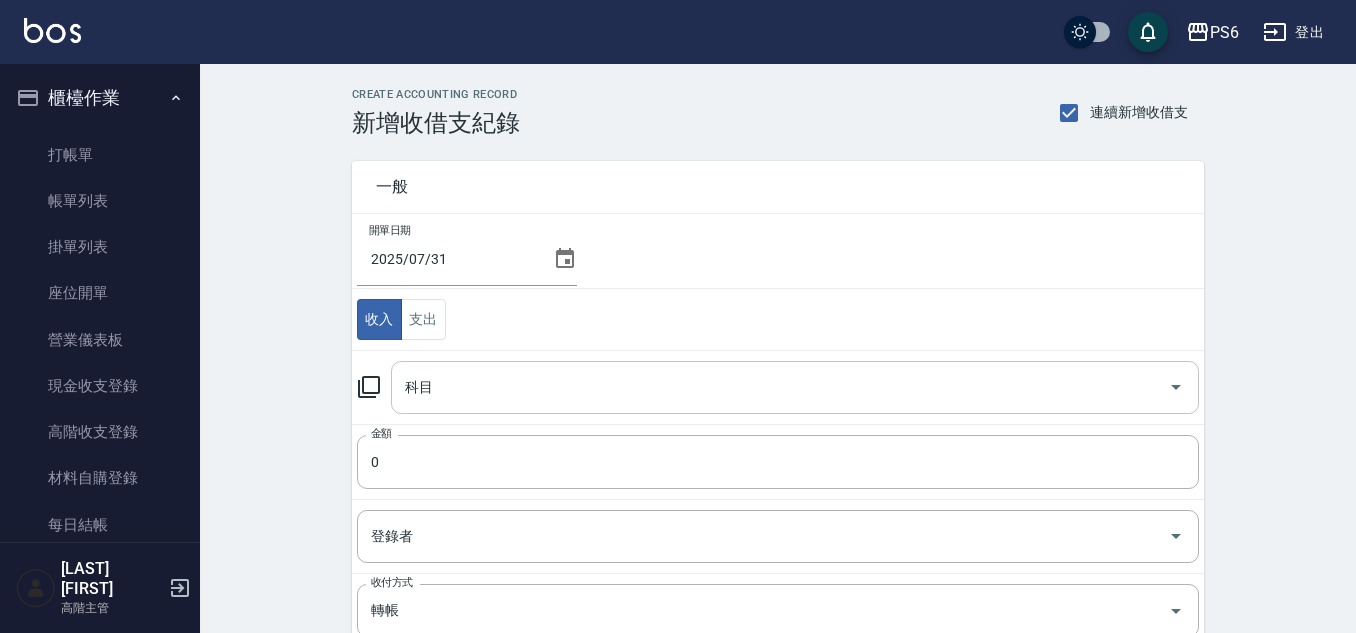 click on "科目" at bounding box center (780, 387) 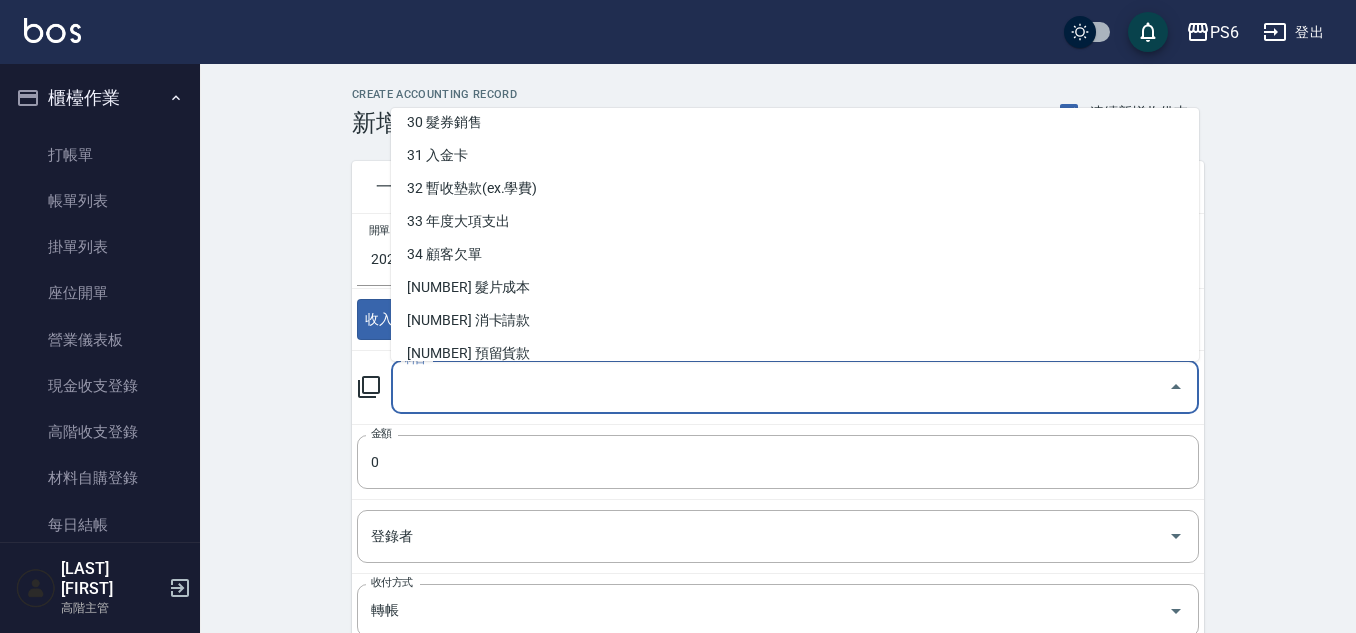scroll, scrollTop: 1017, scrollLeft: 0, axis: vertical 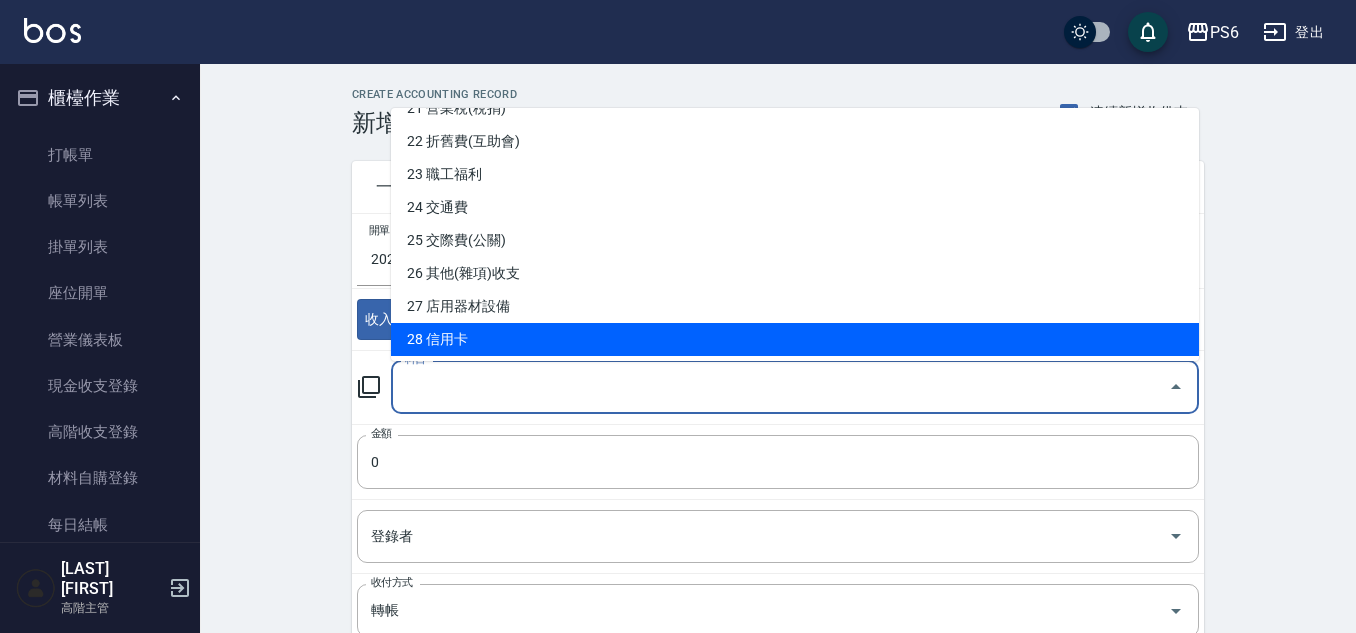 click on "28 信用卡" at bounding box center [795, 339] 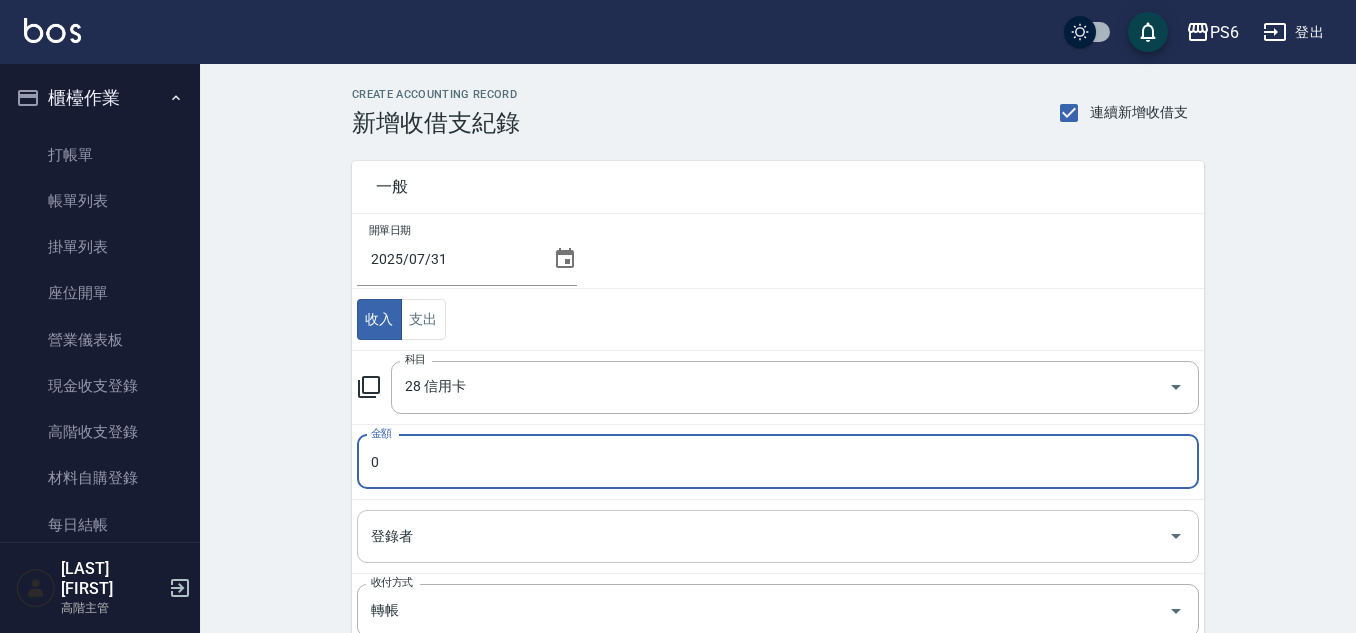 type on "25632" 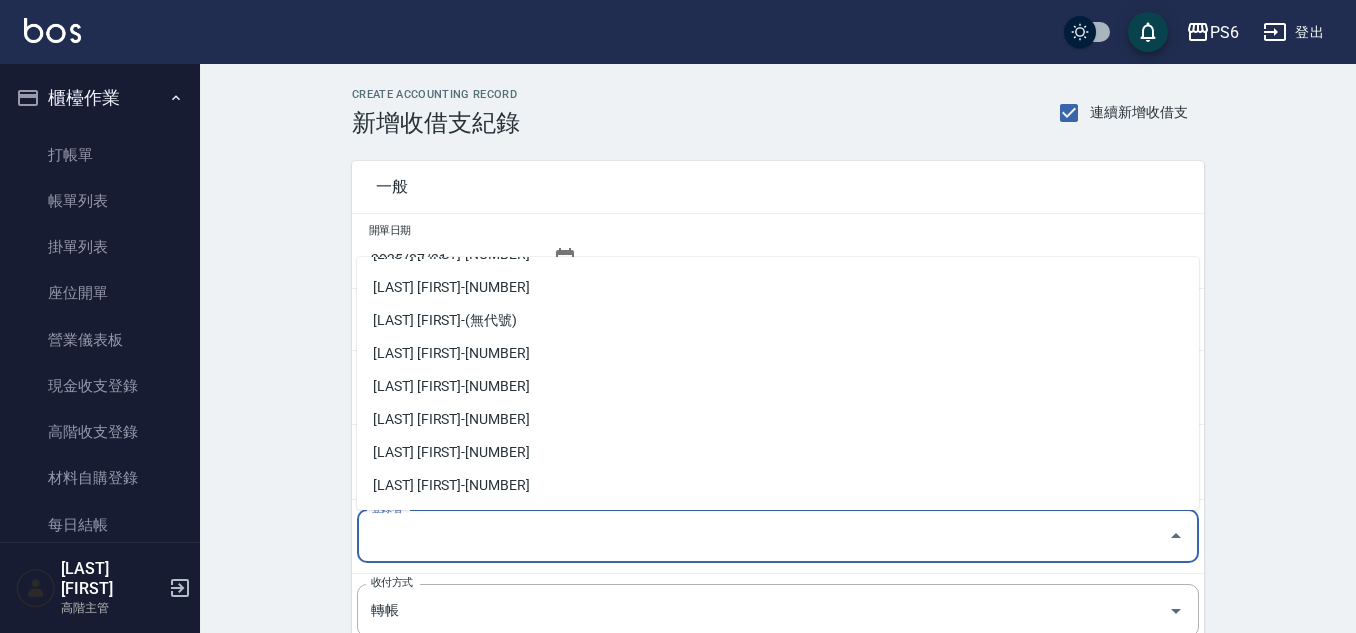 scroll, scrollTop: 400, scrollLeft: 0, axis: vertical 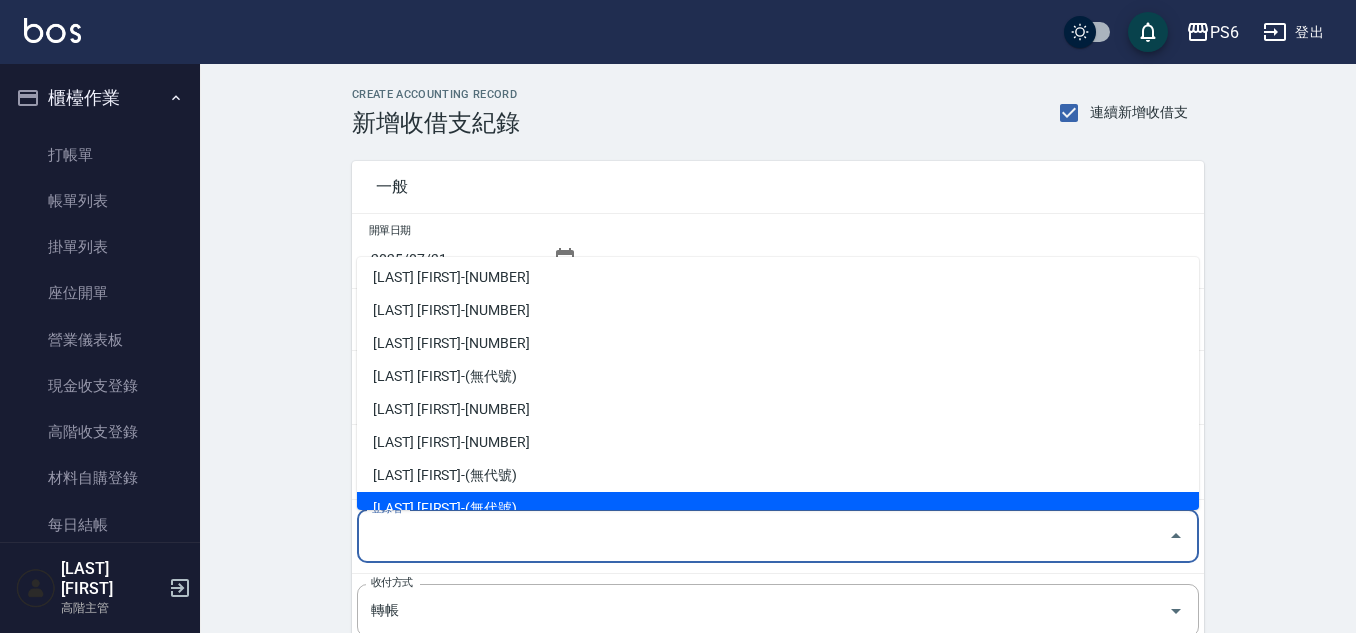 click on "詹子函-(無代號)" at bounding box center (778, 508) 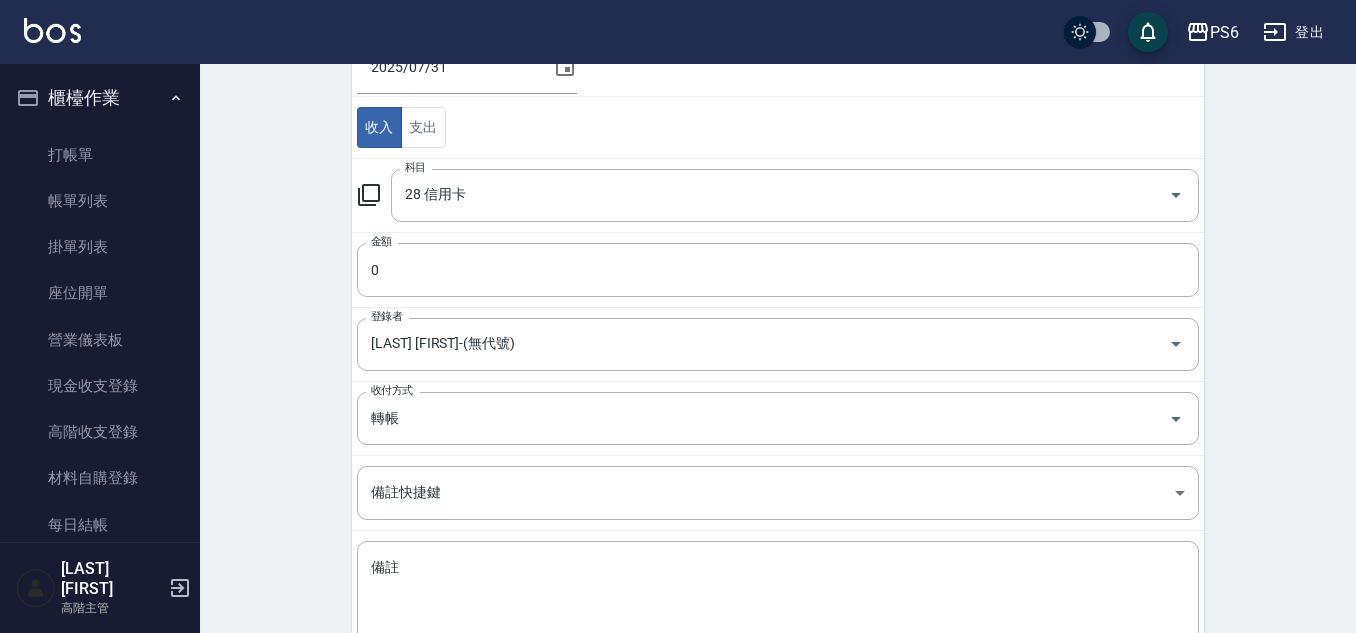 scroll, scrollTop: 200, scrollLeft: 0, axis: vertical 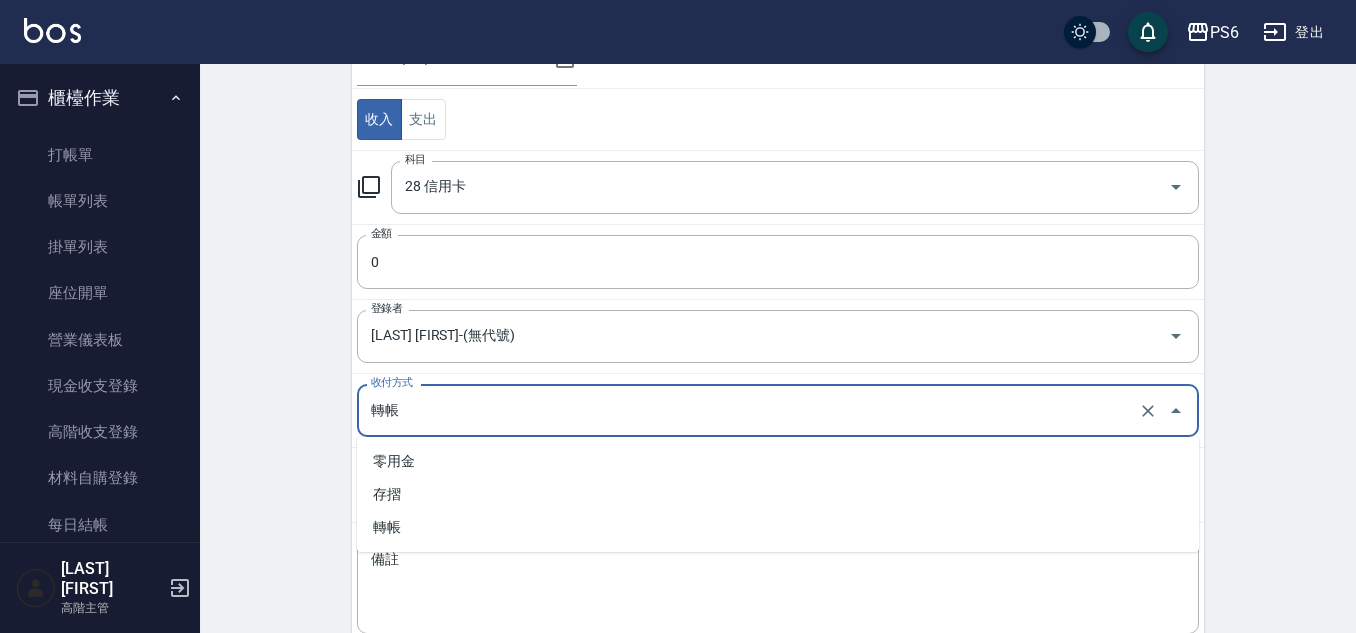 click on "轉帳" at bounding box center (750, 410) 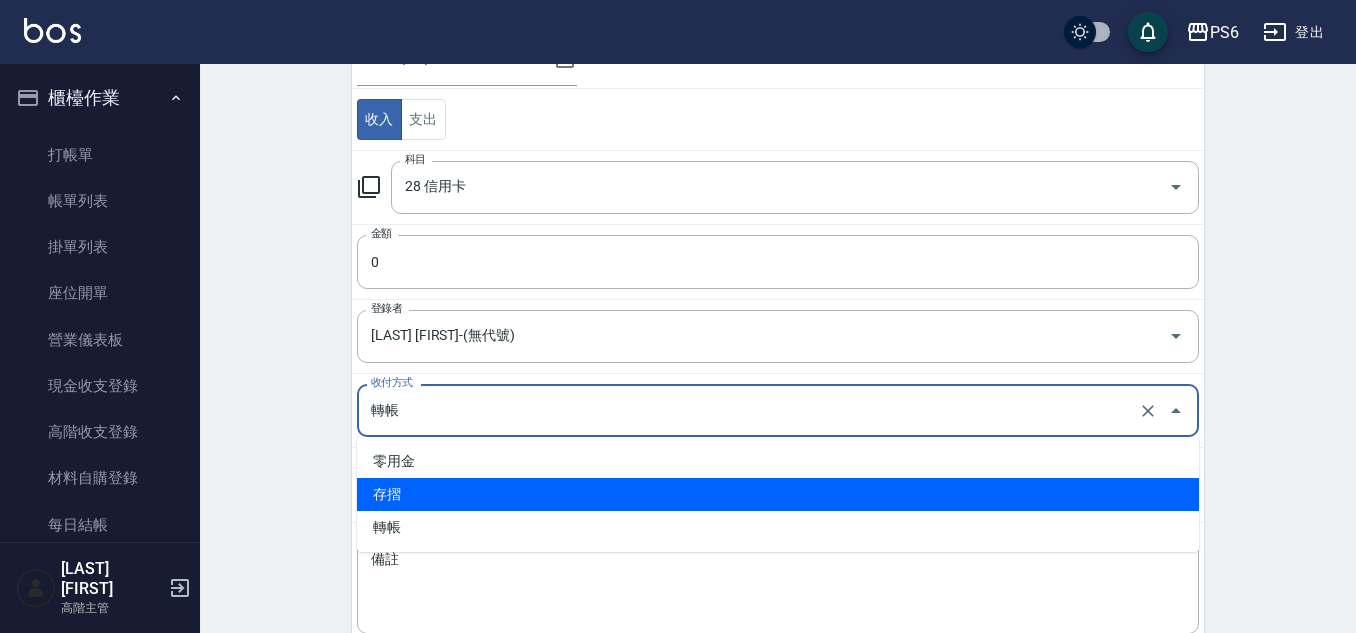 click on "存摺" at bounding box center [778, 494] 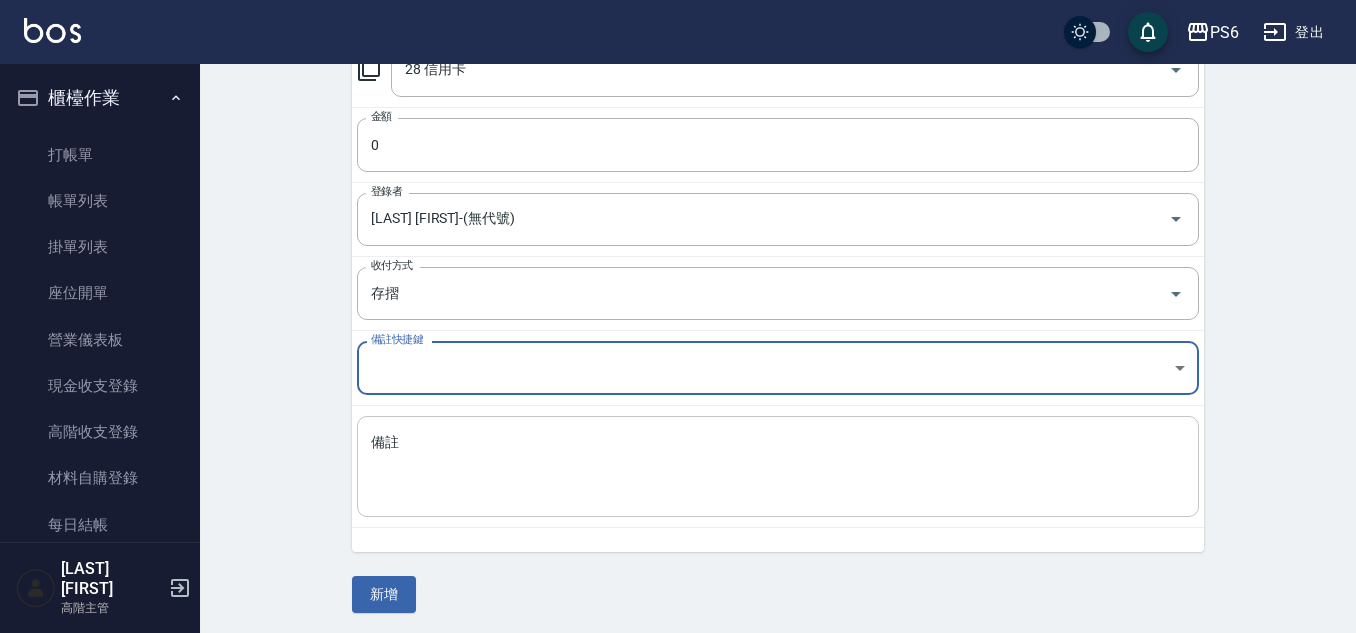 scroll, scrollTop: 321, scrollLeft: 0, axis: vertical 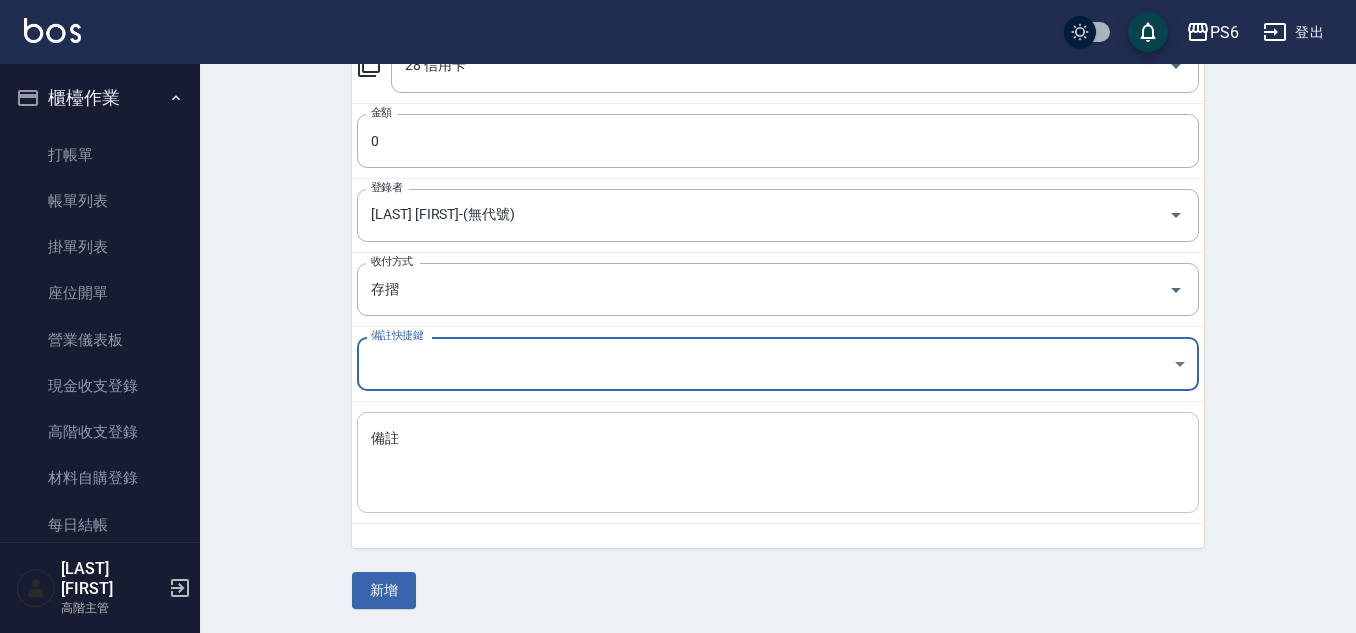 click on "備註" at bounding box center [778, 463] 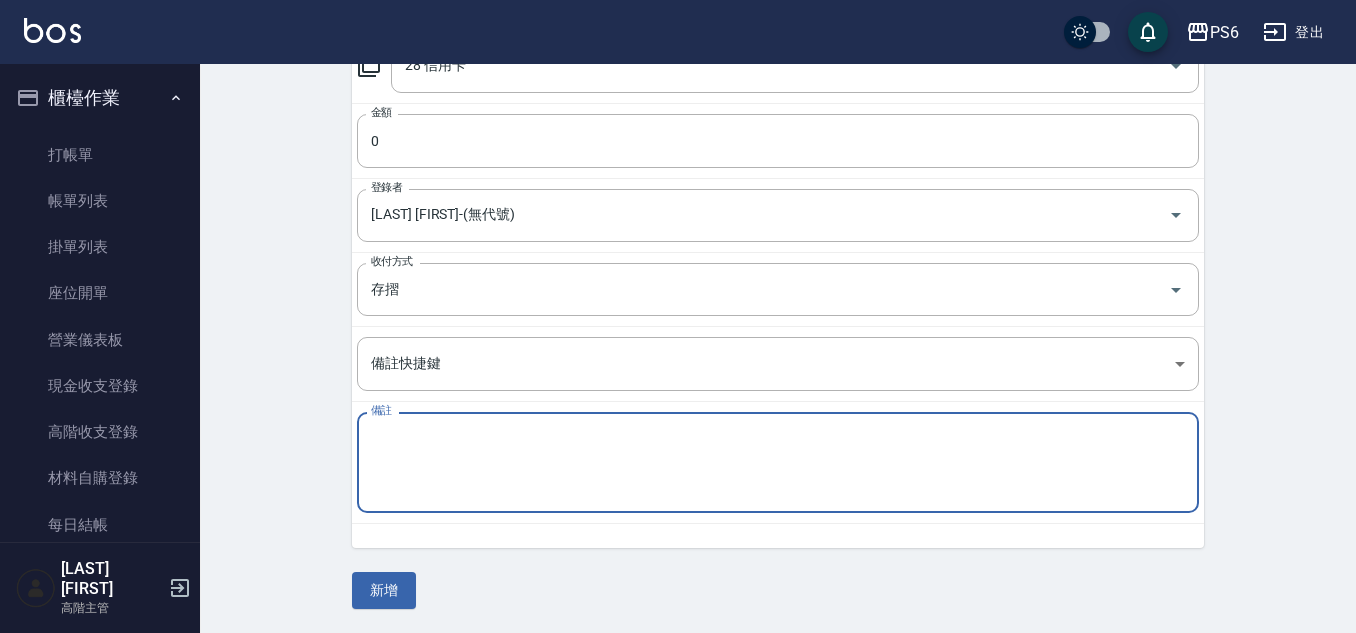type on "ㄨ" 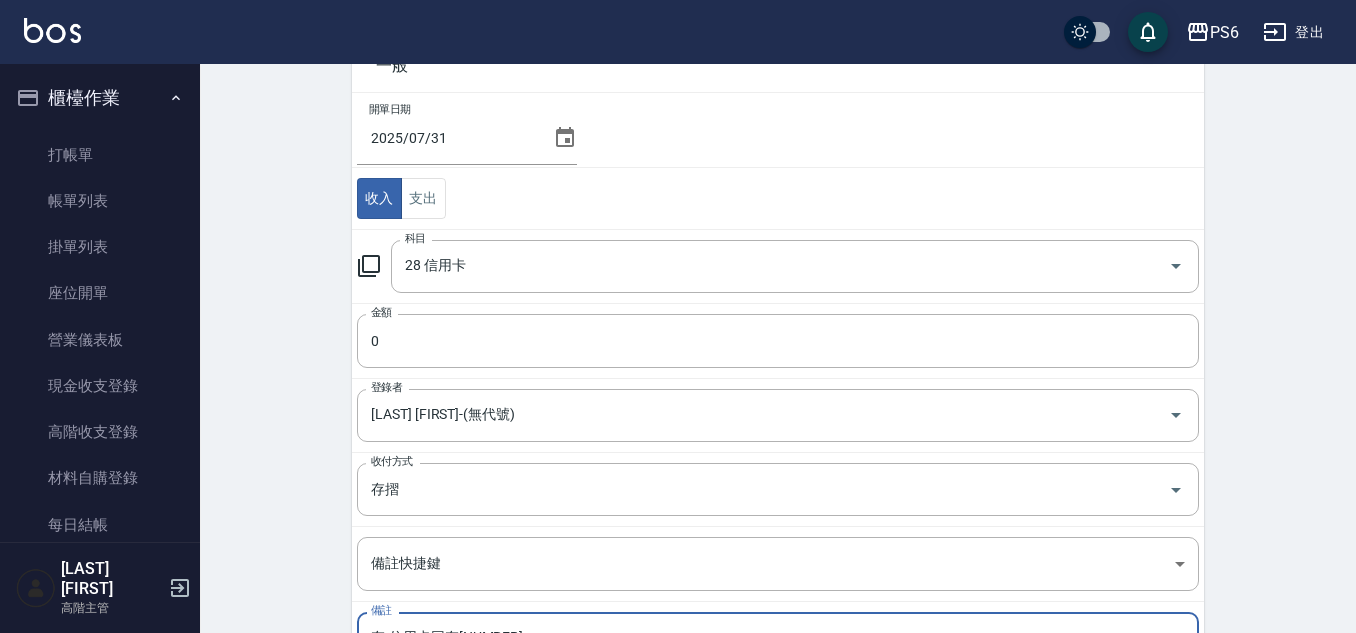 scroll, scrollTop: 321, scrollLeft: 0, axis: vertical 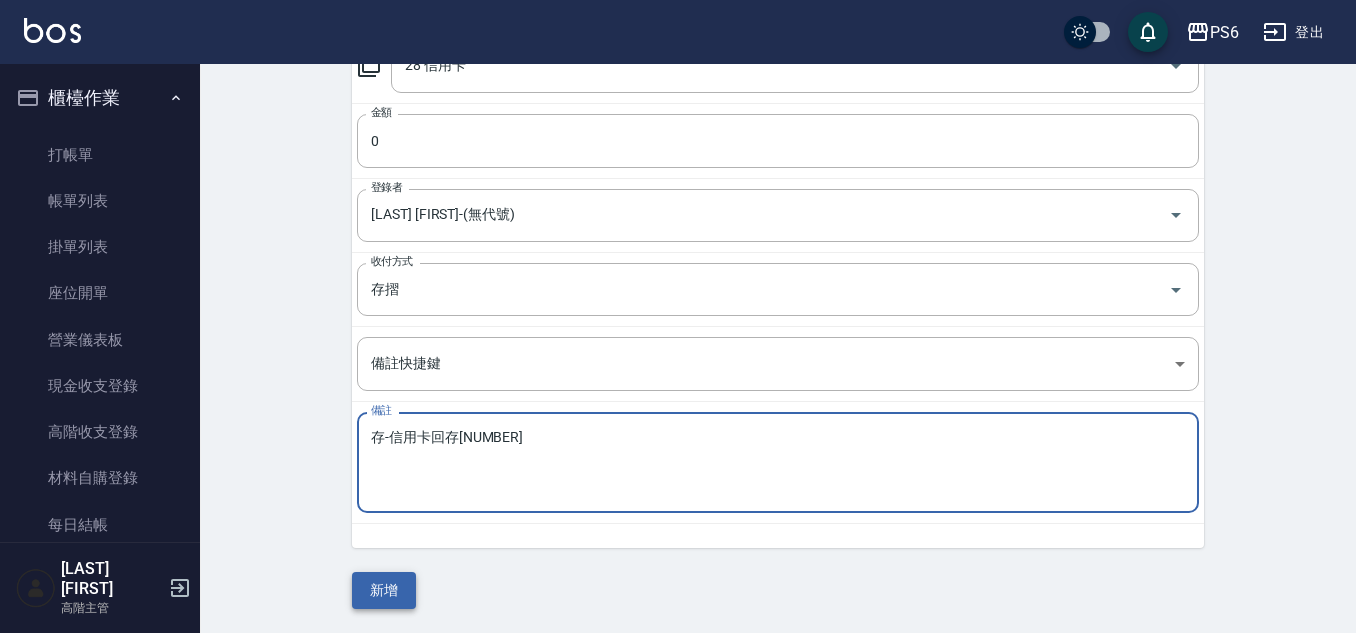 type on "存-信用卡回存25632" 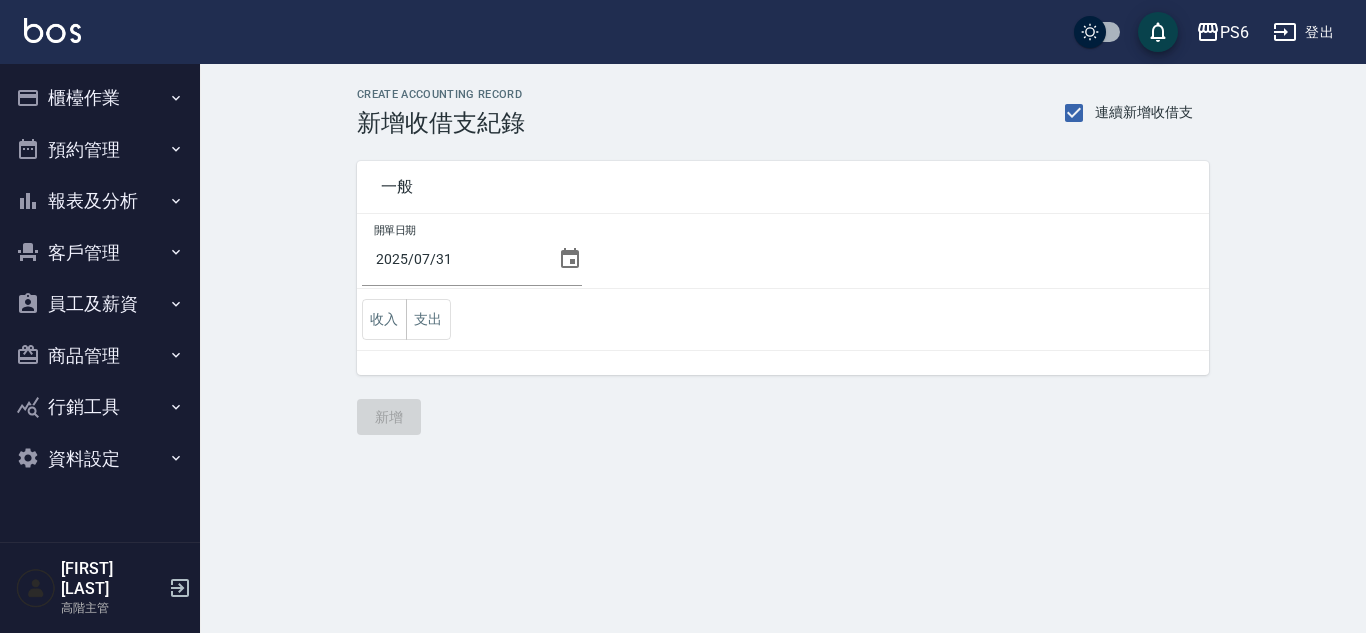 scroll, scrollTop: 0, scrollLeft: 0, axis: both 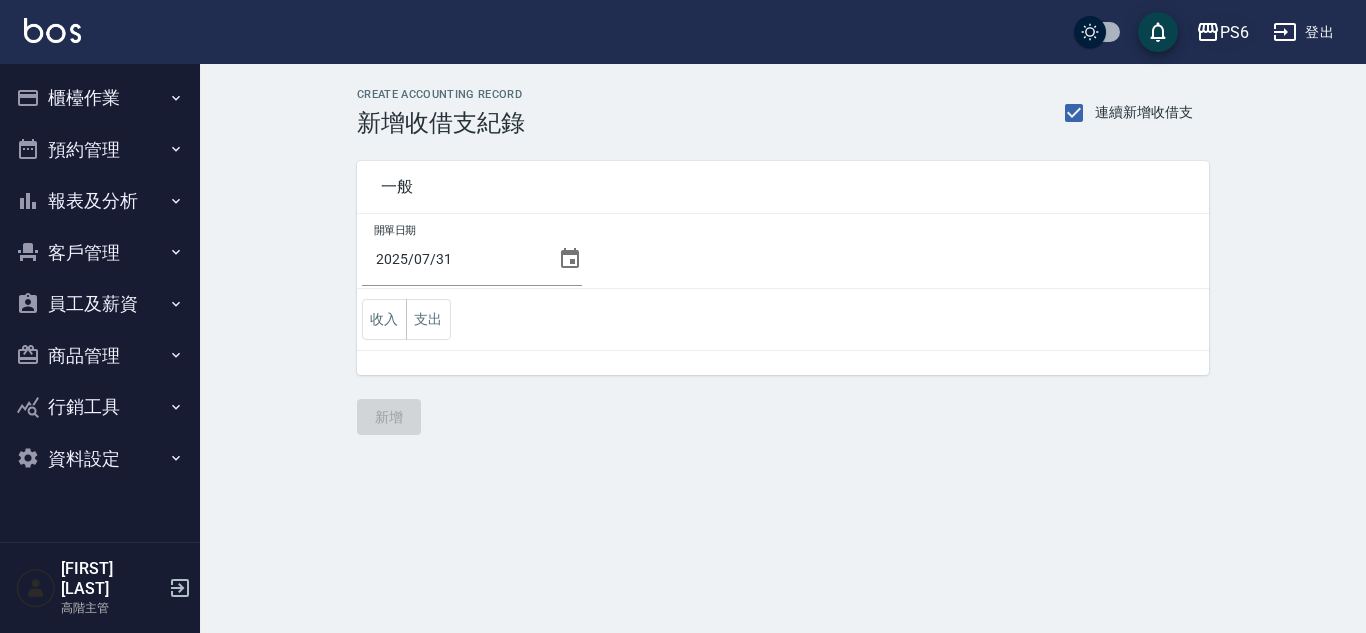 click on "PS6" at bounding box center [1234, 32] 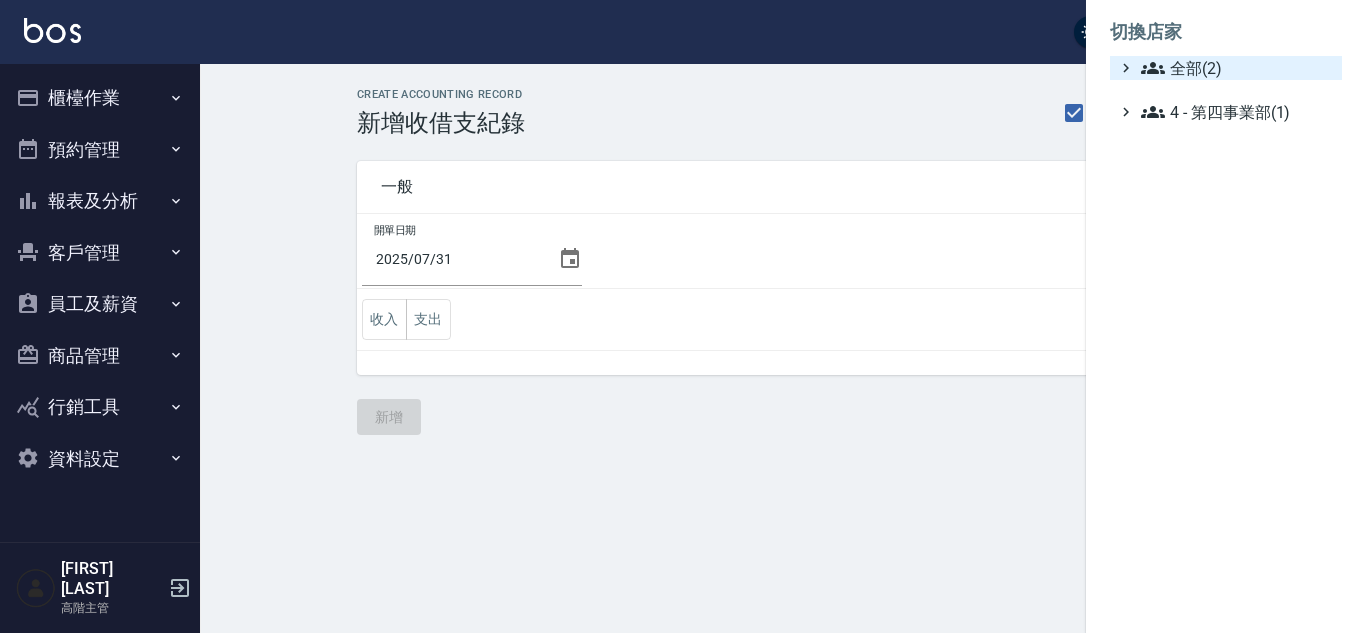 click on "全部(2)" at bounding box center (1237, 68) 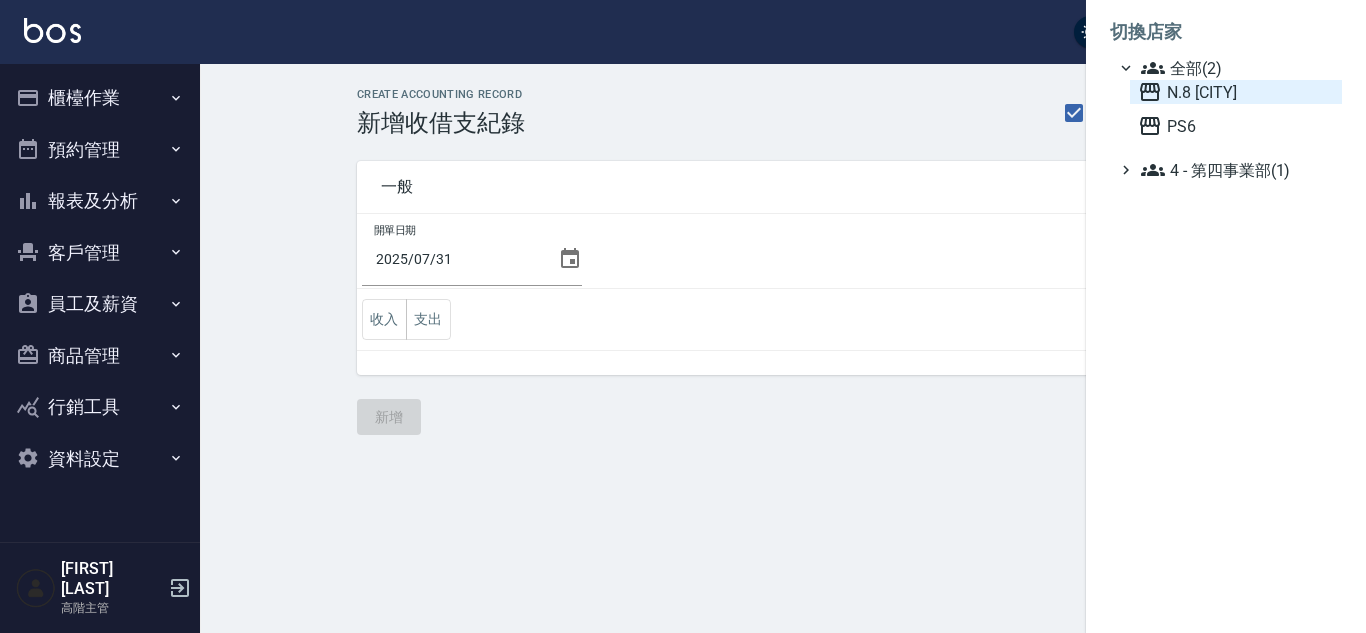 click on "N.8 成都" at bounding box center [1236, 92] 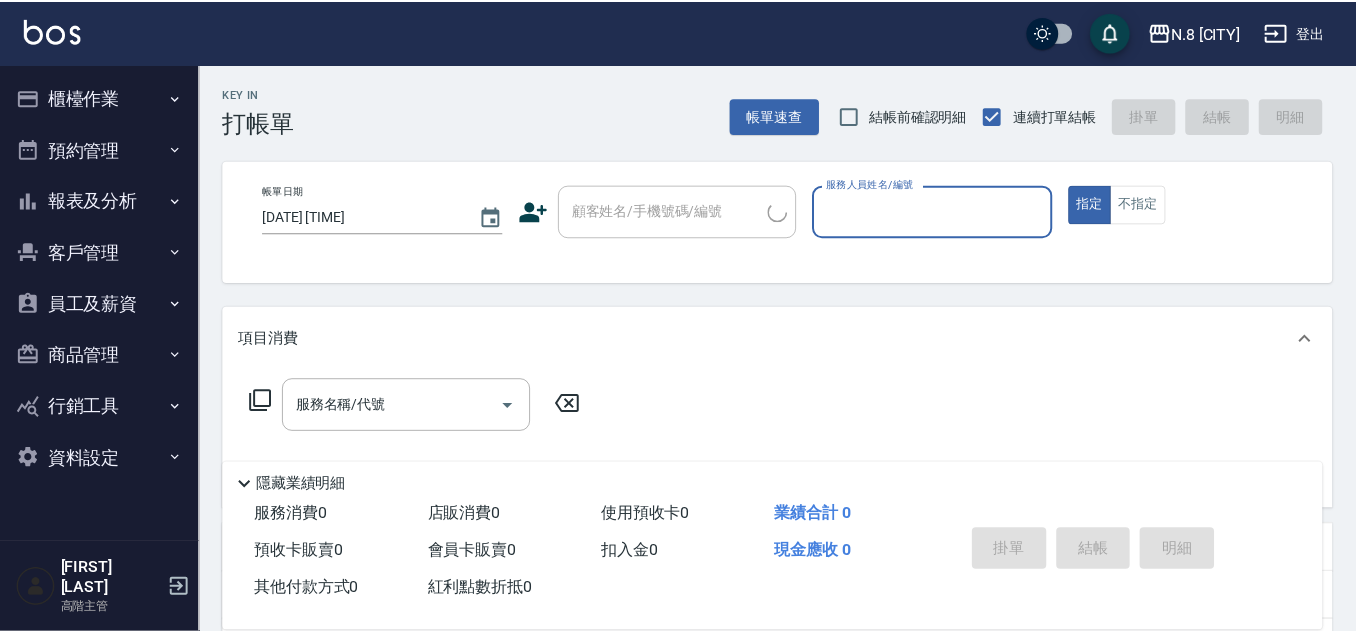 scroll, scrollTop: 0, scrollLeft: 0, axis: both 